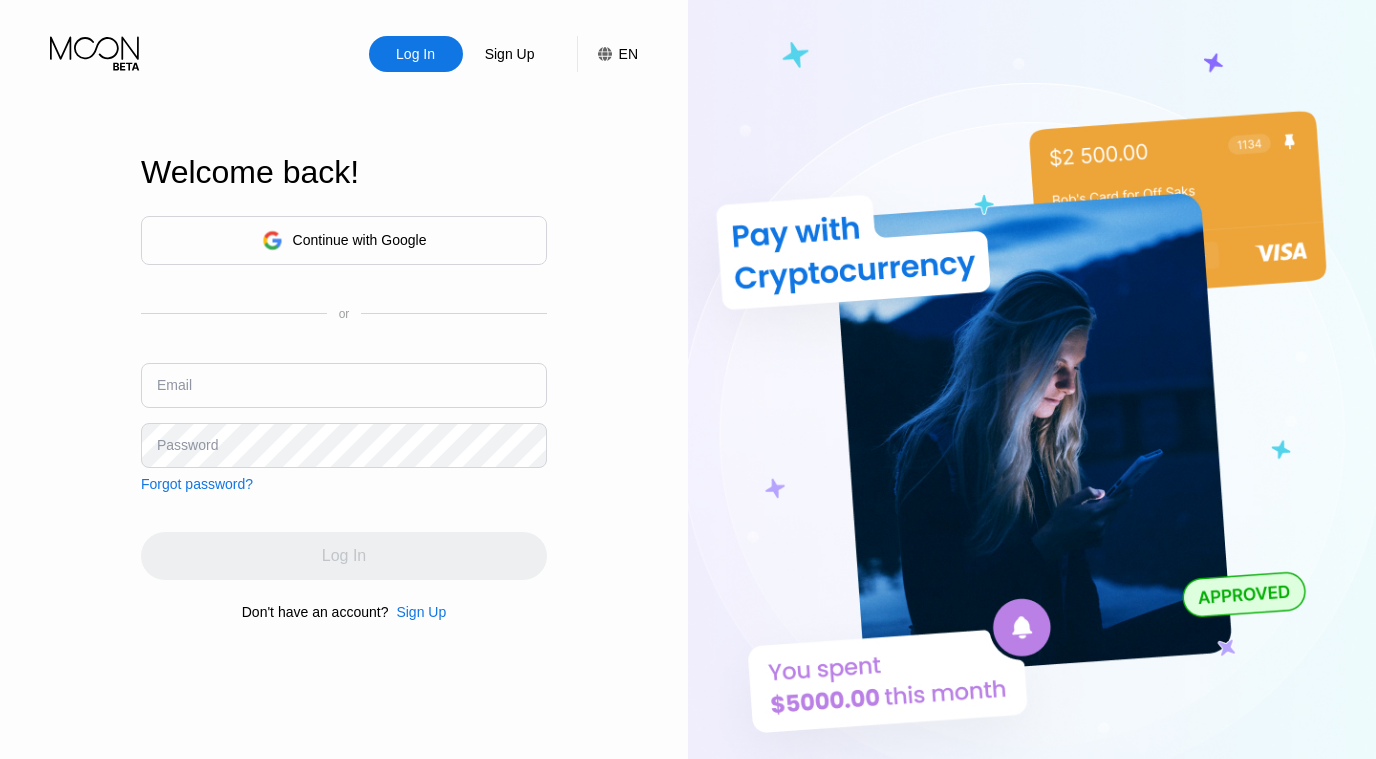 scroll, scrollTop: 0, scrollLeft: 0, axis: both 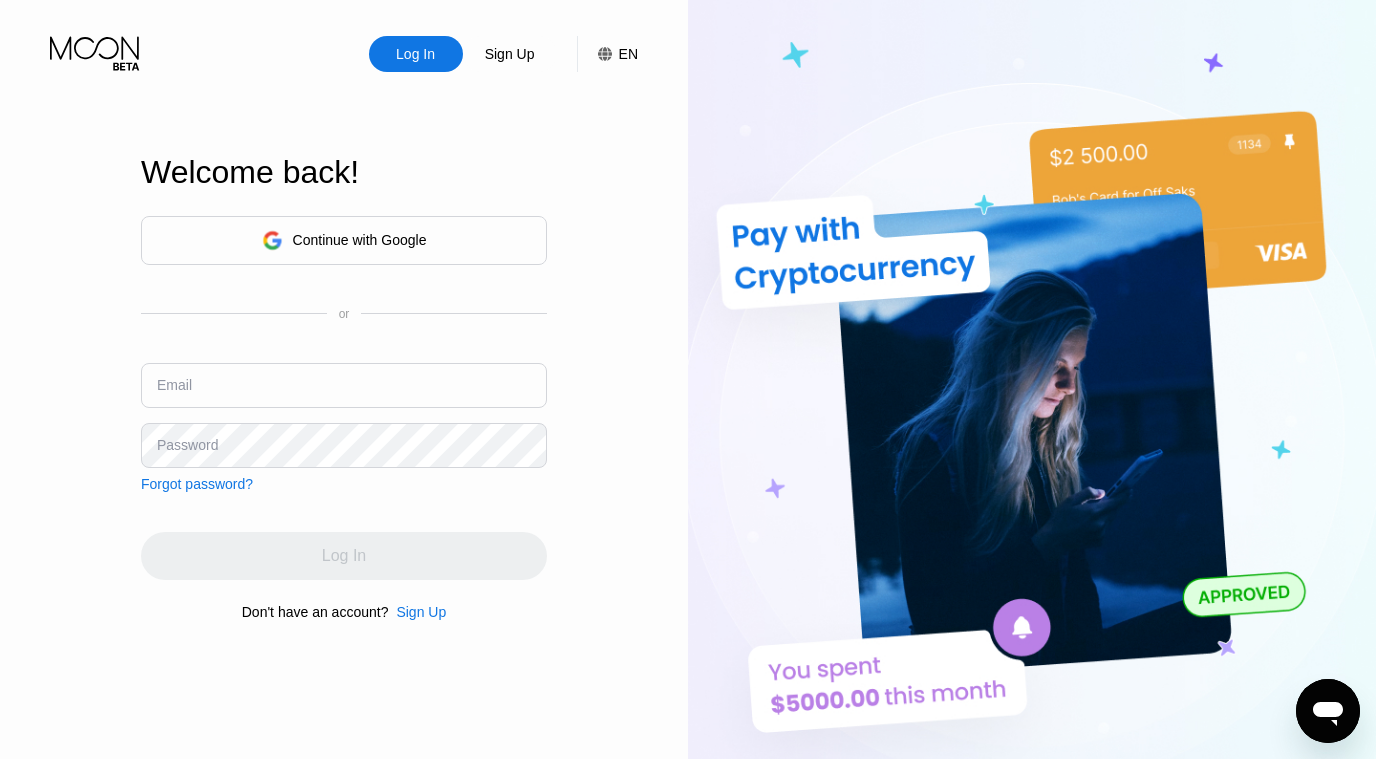 type on "[USERNAME]@[DOMAIN]" 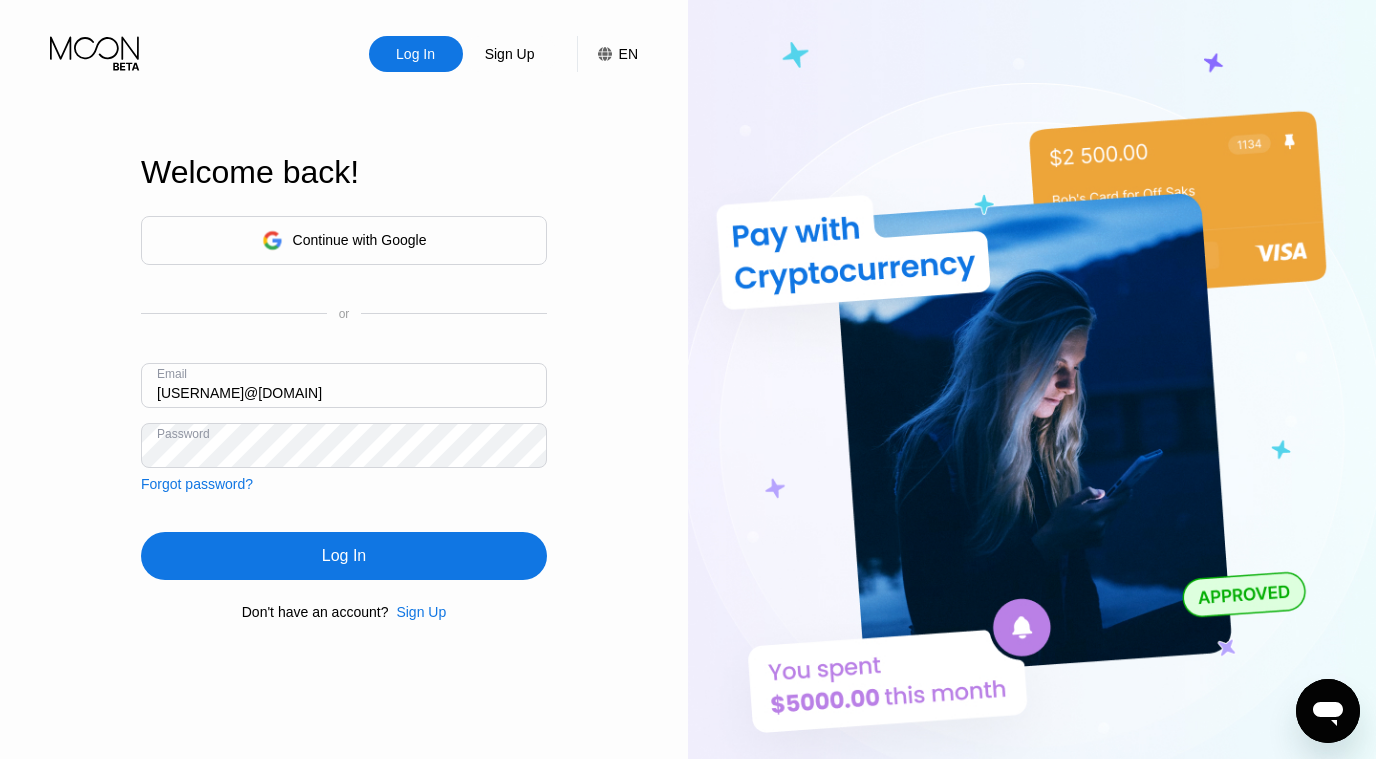 click on "Log In" at bounding box center (344, 556) 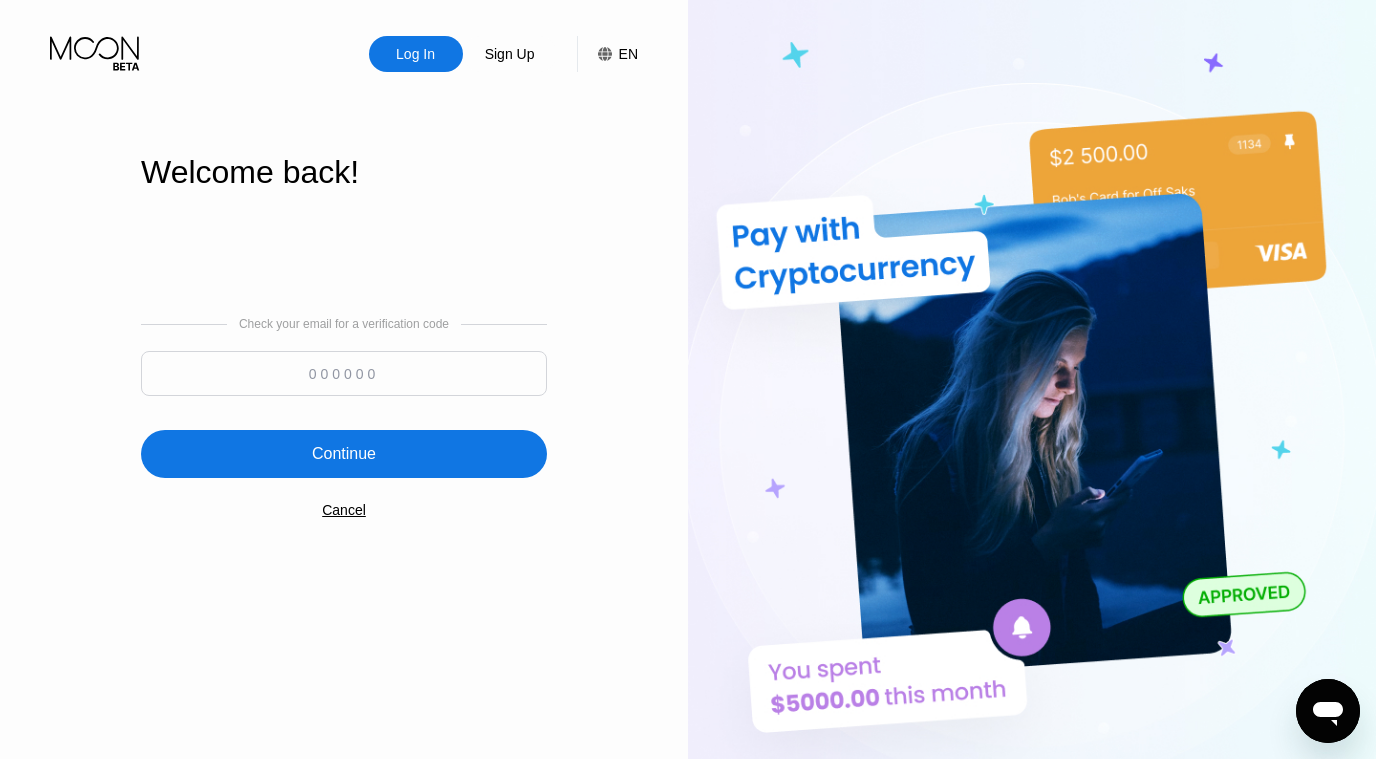 click at bounding box center [344, 373] 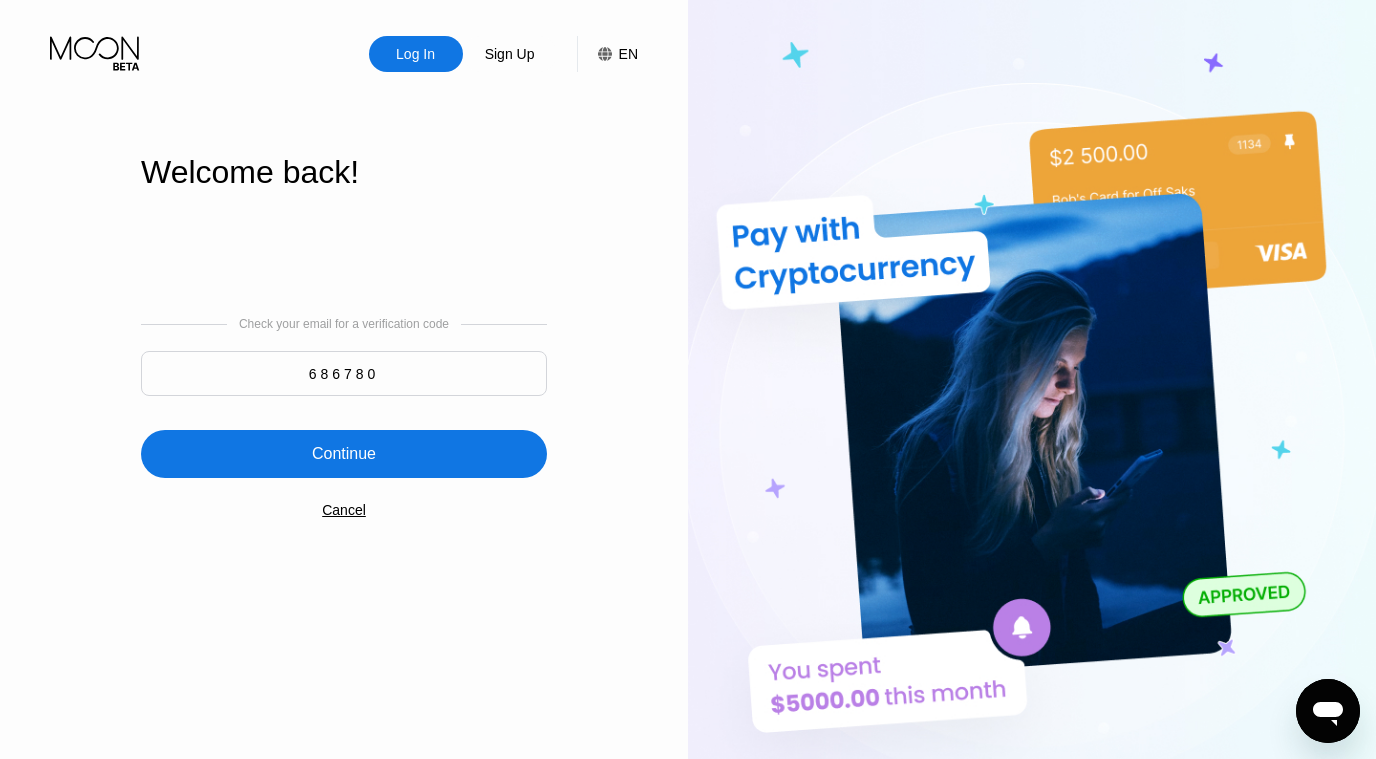 type on "686780" 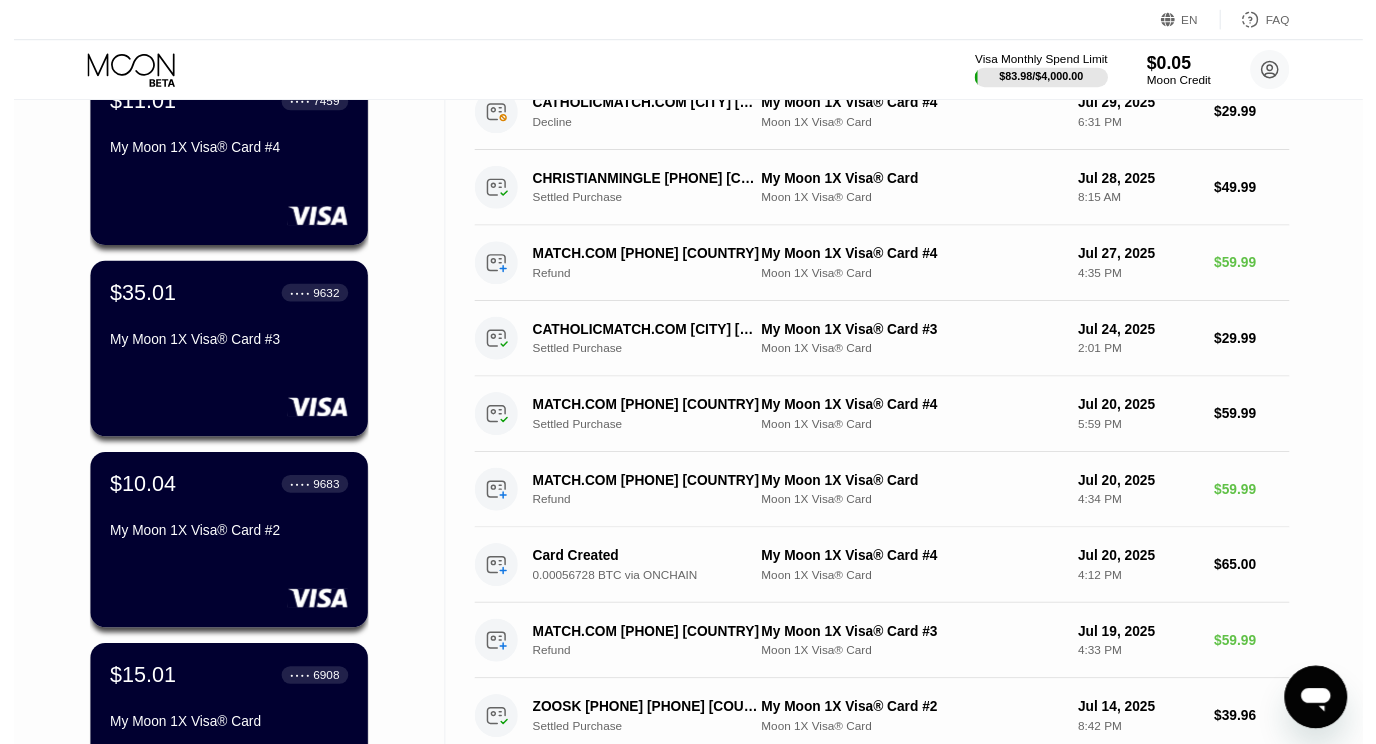scroll, scrollTop: 0, scrollLeft: 0, axis: both 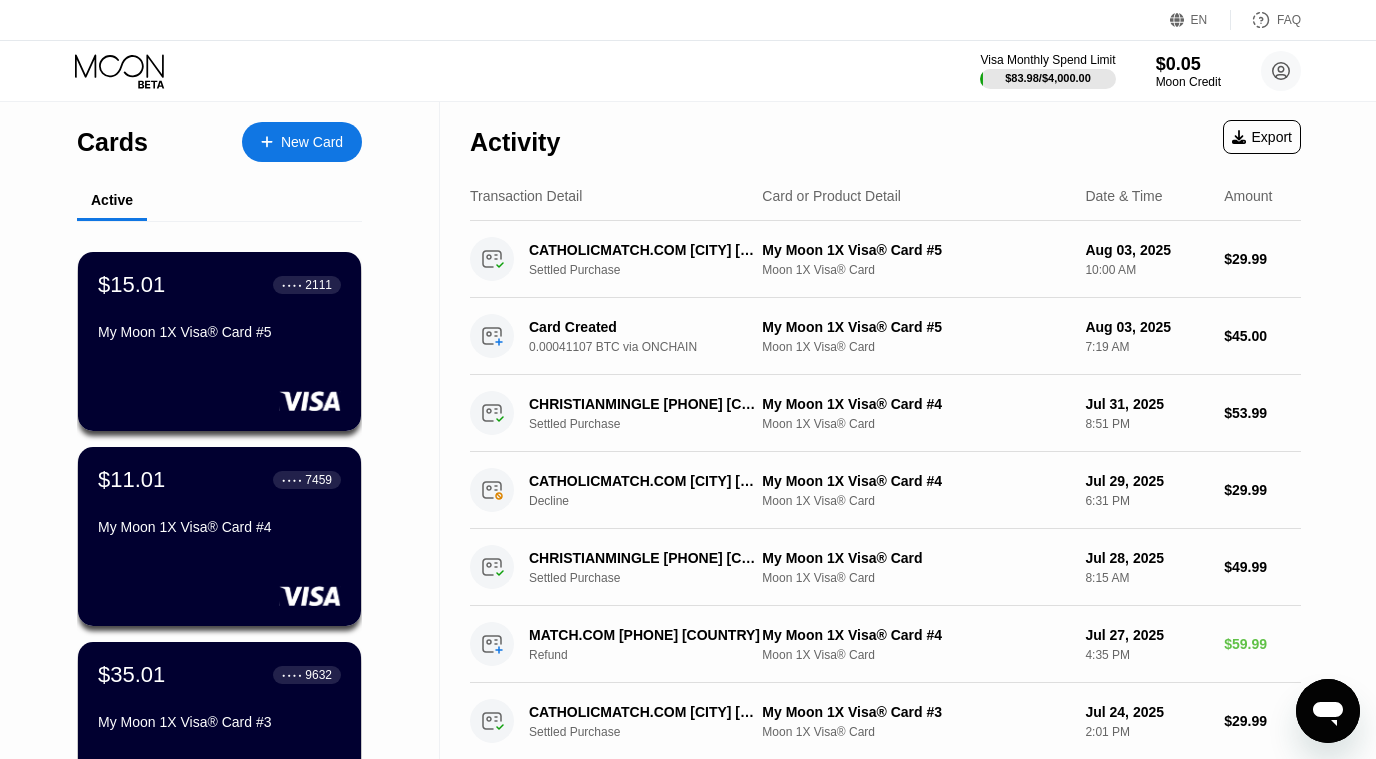 click on "New Card" at bounding box center [312, 142] 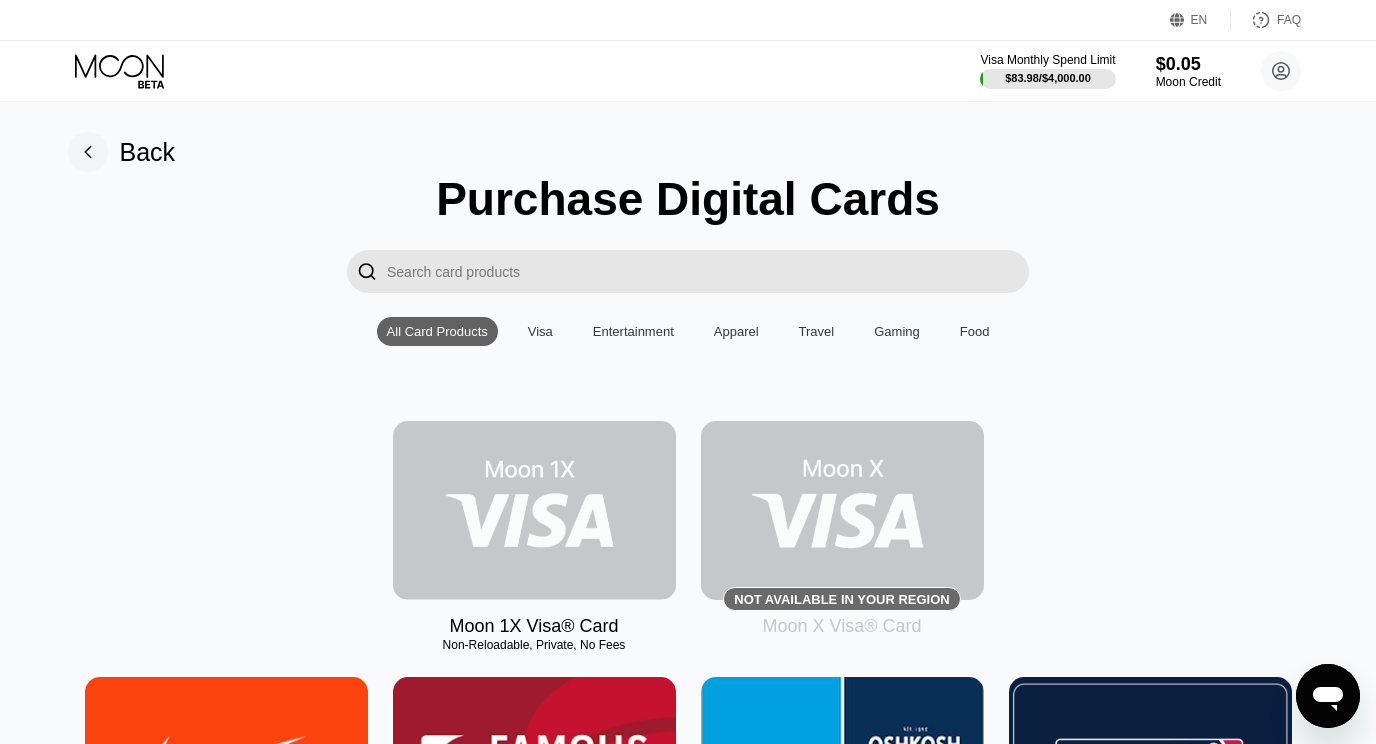 click at bounding box center [534, 510] 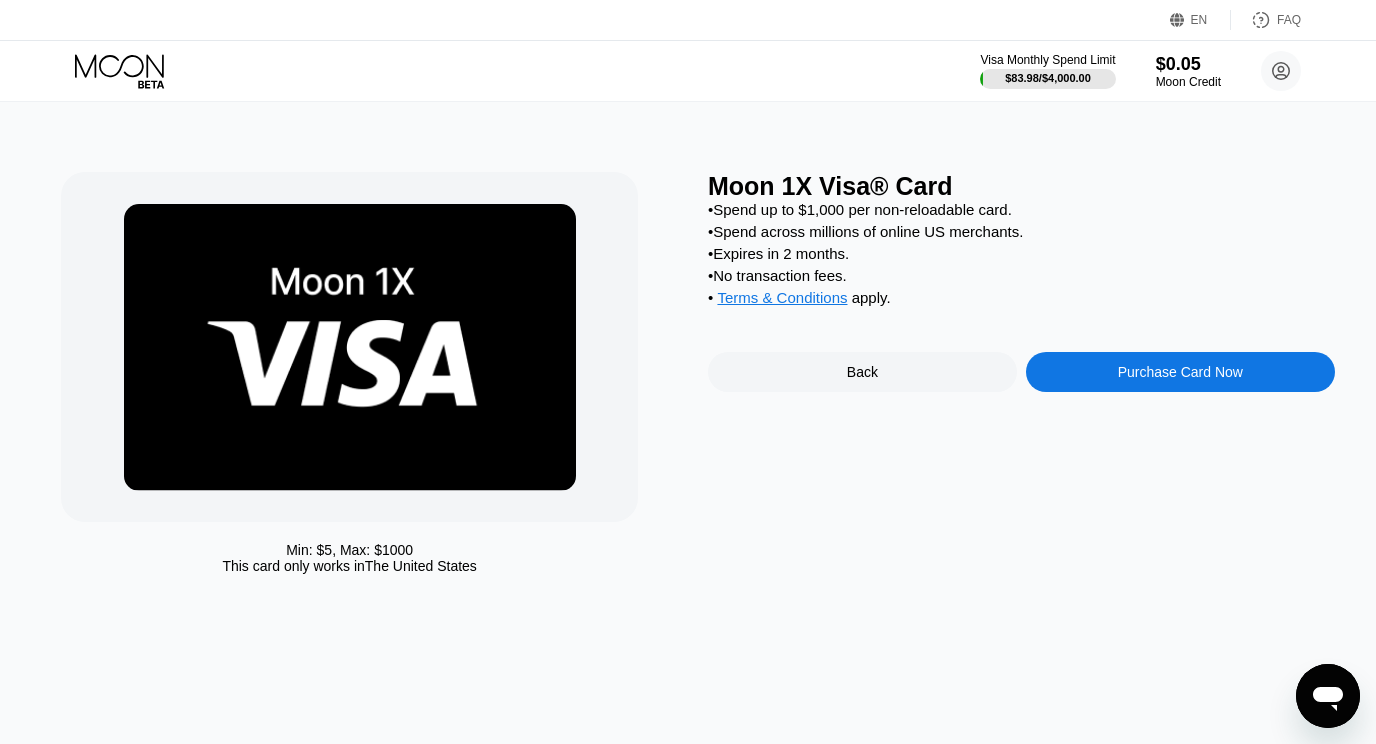 click on "Purchase Card Now" at bounding box center [1180, 372] 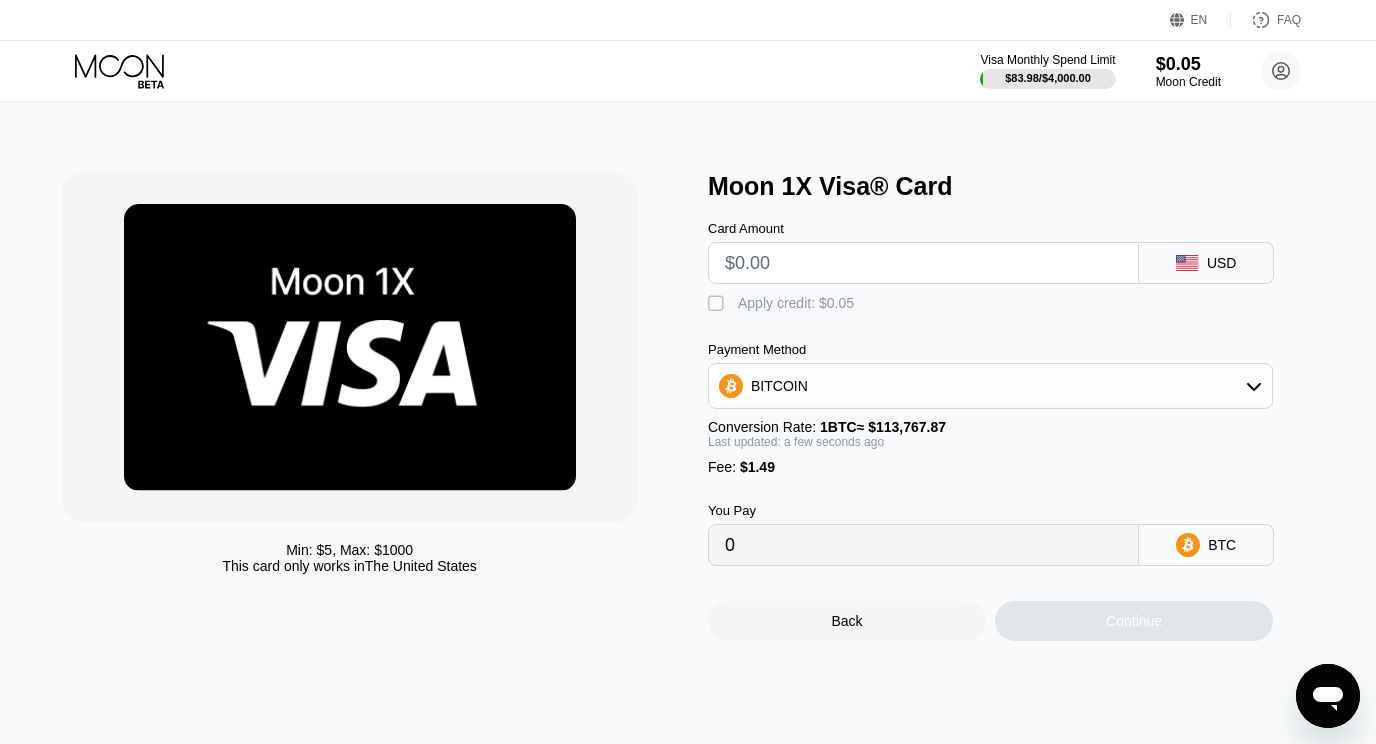click at bounding box center (923, 263) 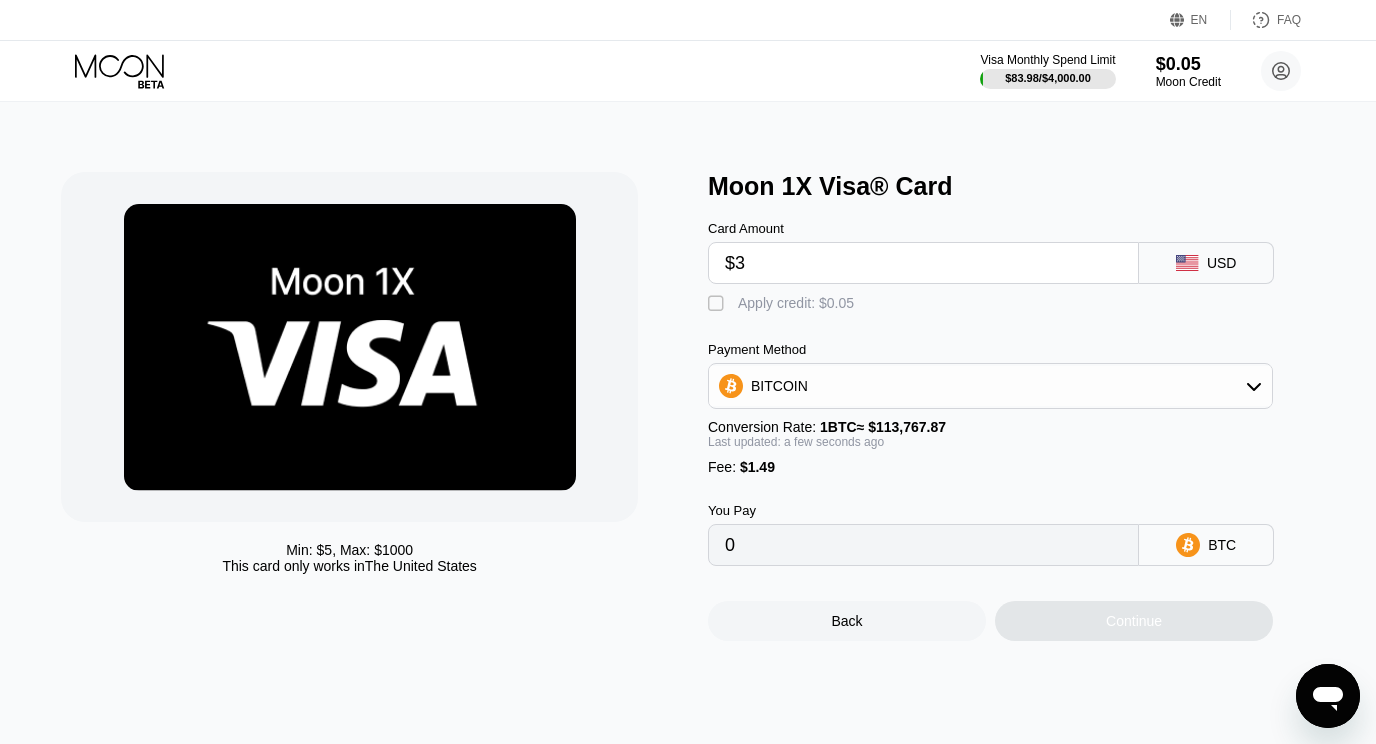 type on "$35" 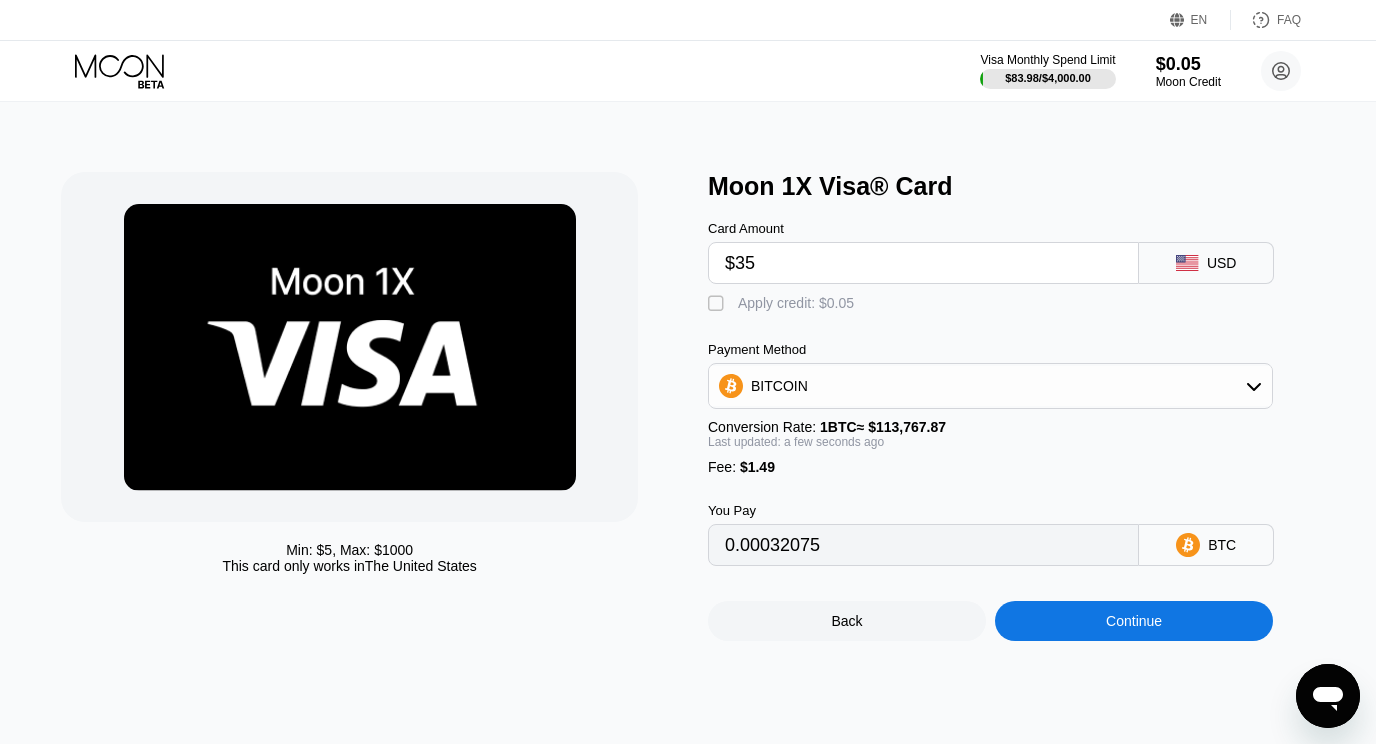 type on "0.00032075" 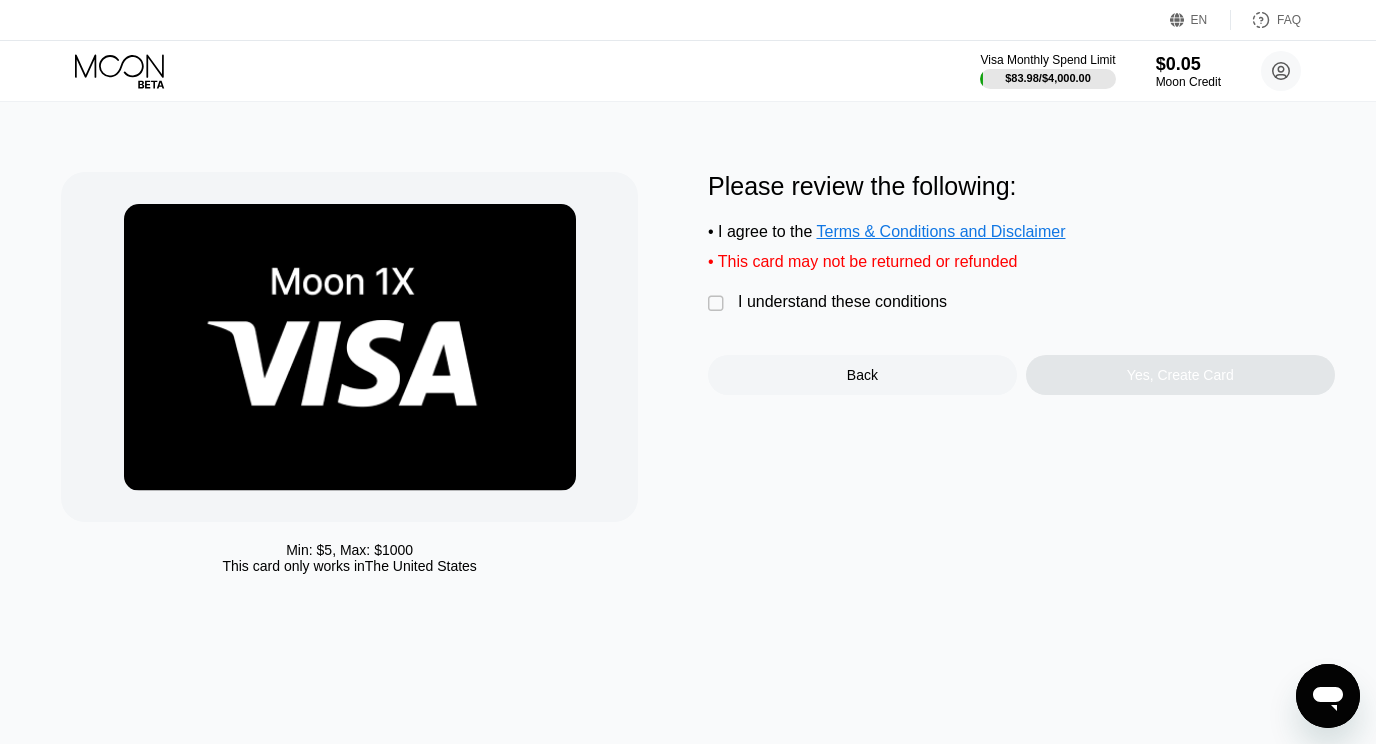 click on " I understand these conditions" at bounding box center (832, 303) 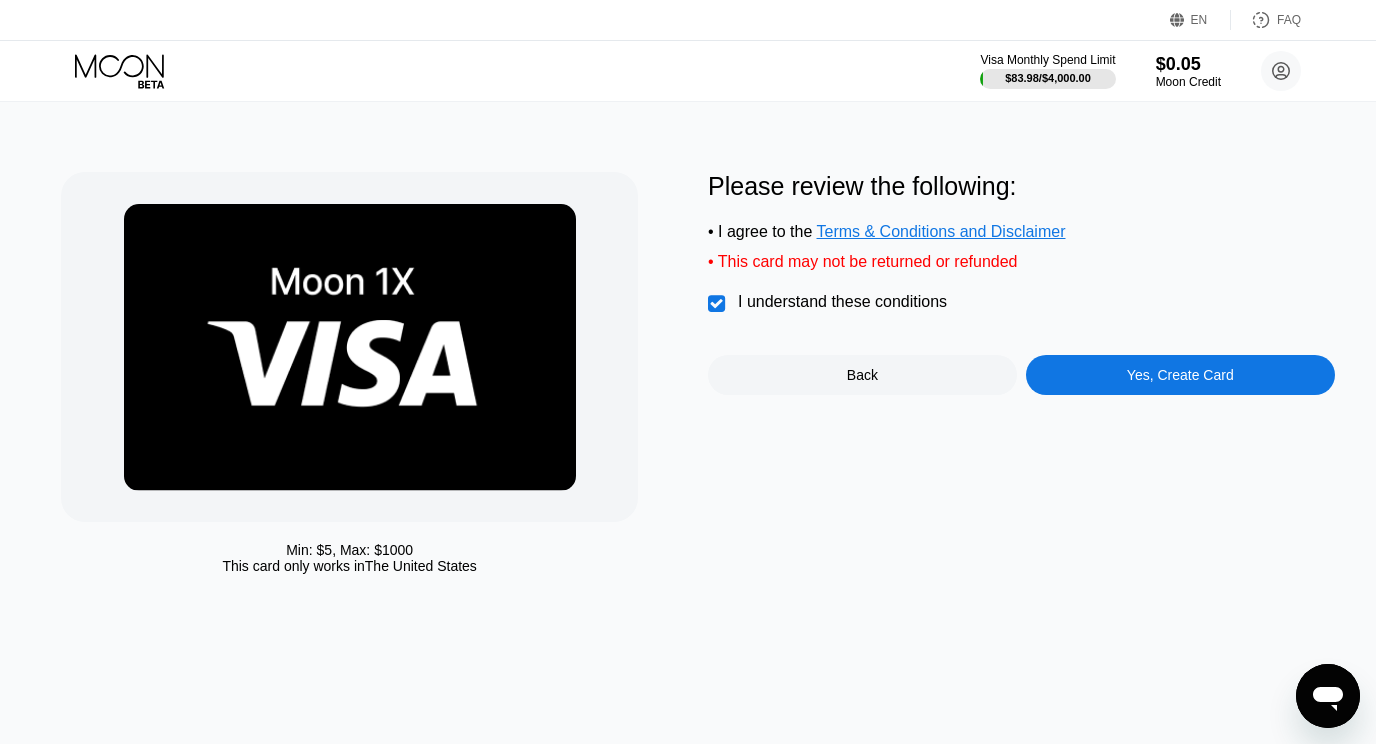 click on "Yes, Create Card" at bounding box center (1180, 375) 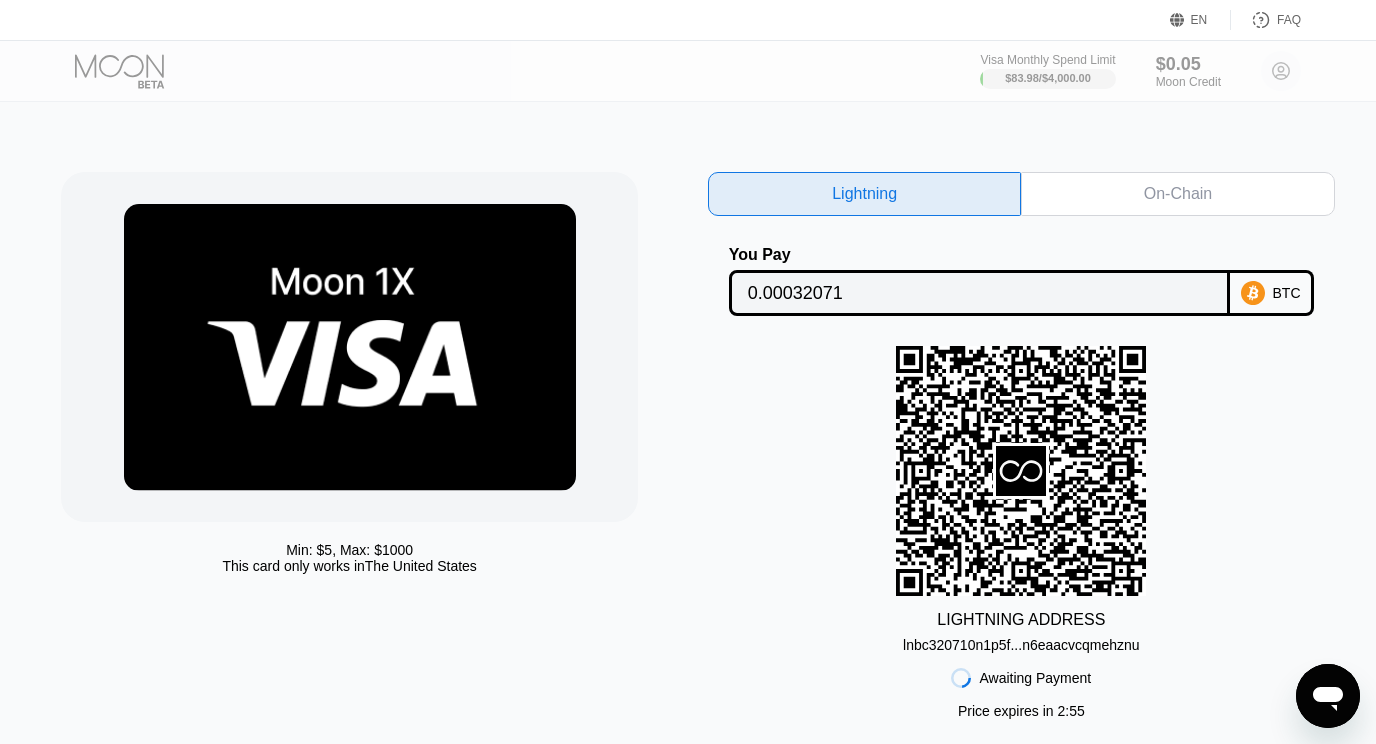scroll, scrollTop: 0, scrollLeft: 0, axis: both 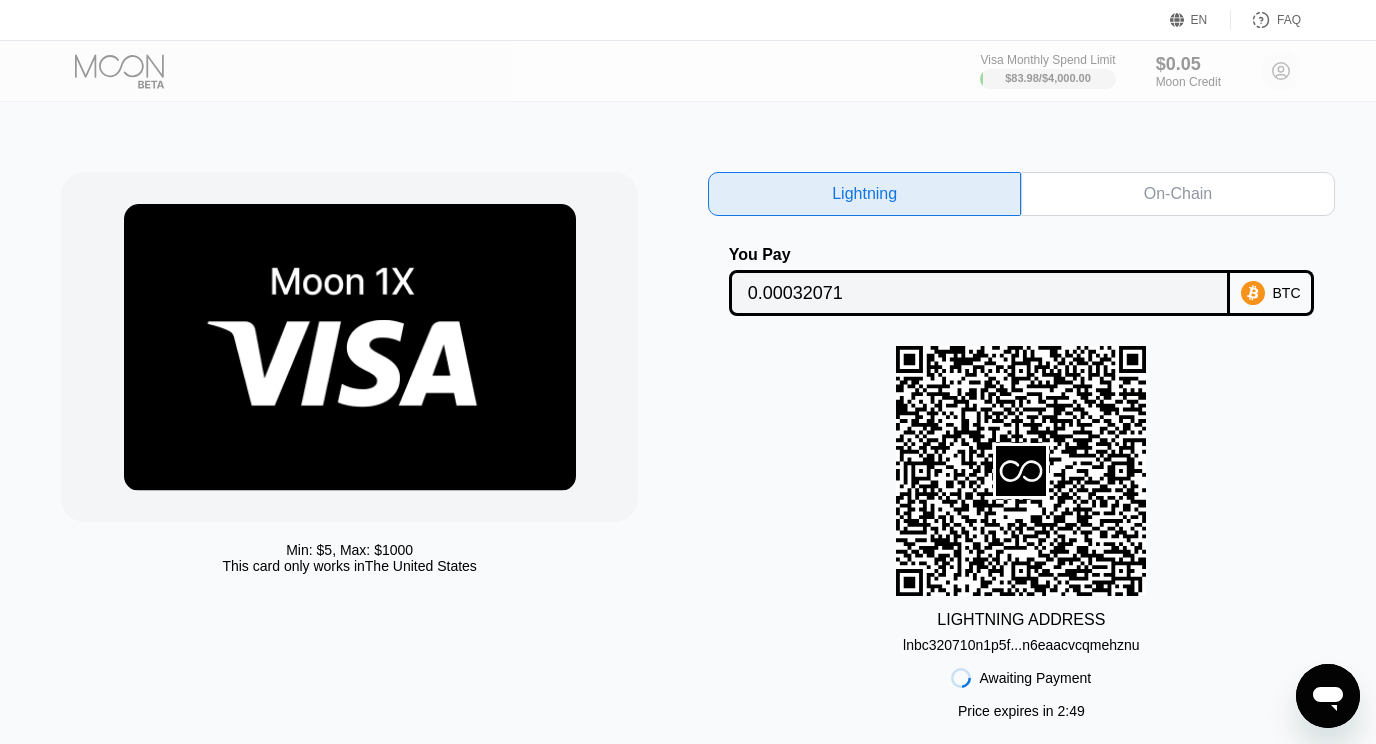 click on "On-Chain" at bounding box center [1178, 194] 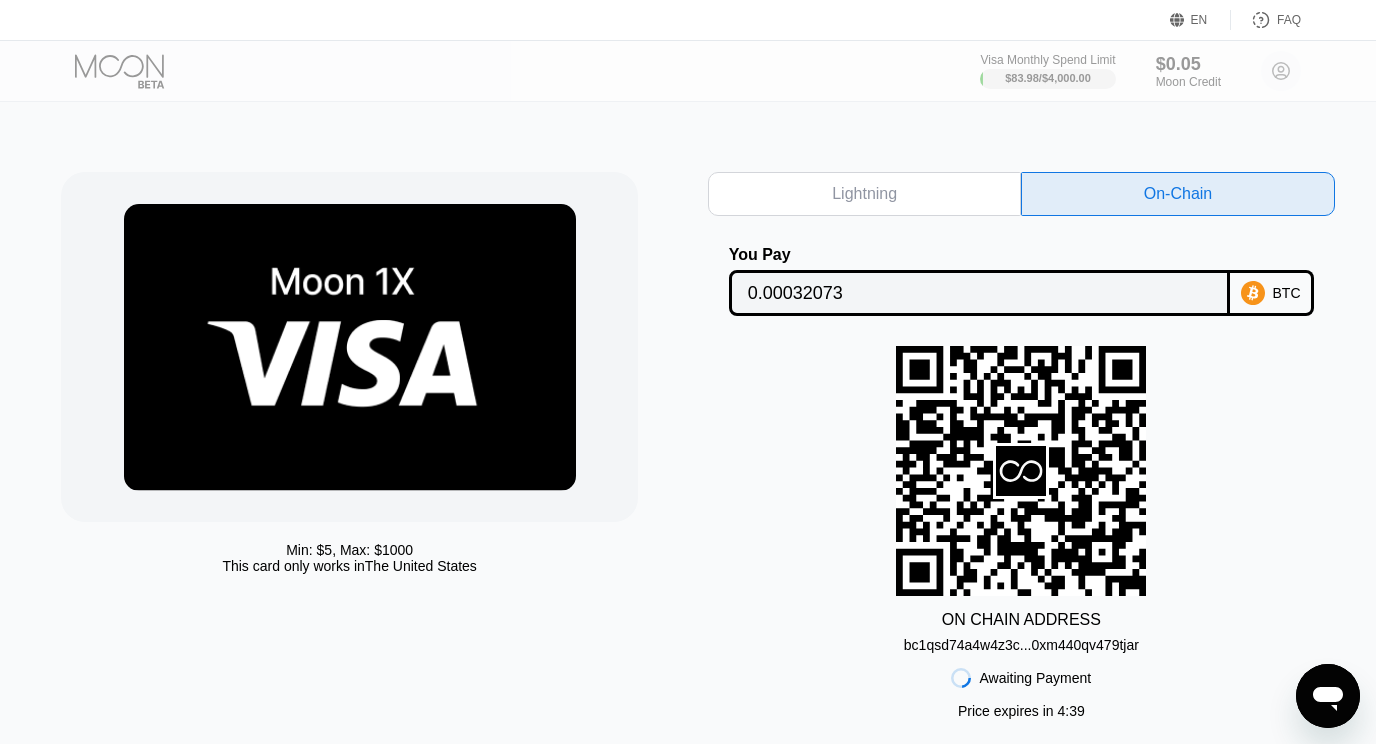 scroll, scrollTop: 0, scrollLeft: 0, axis: both 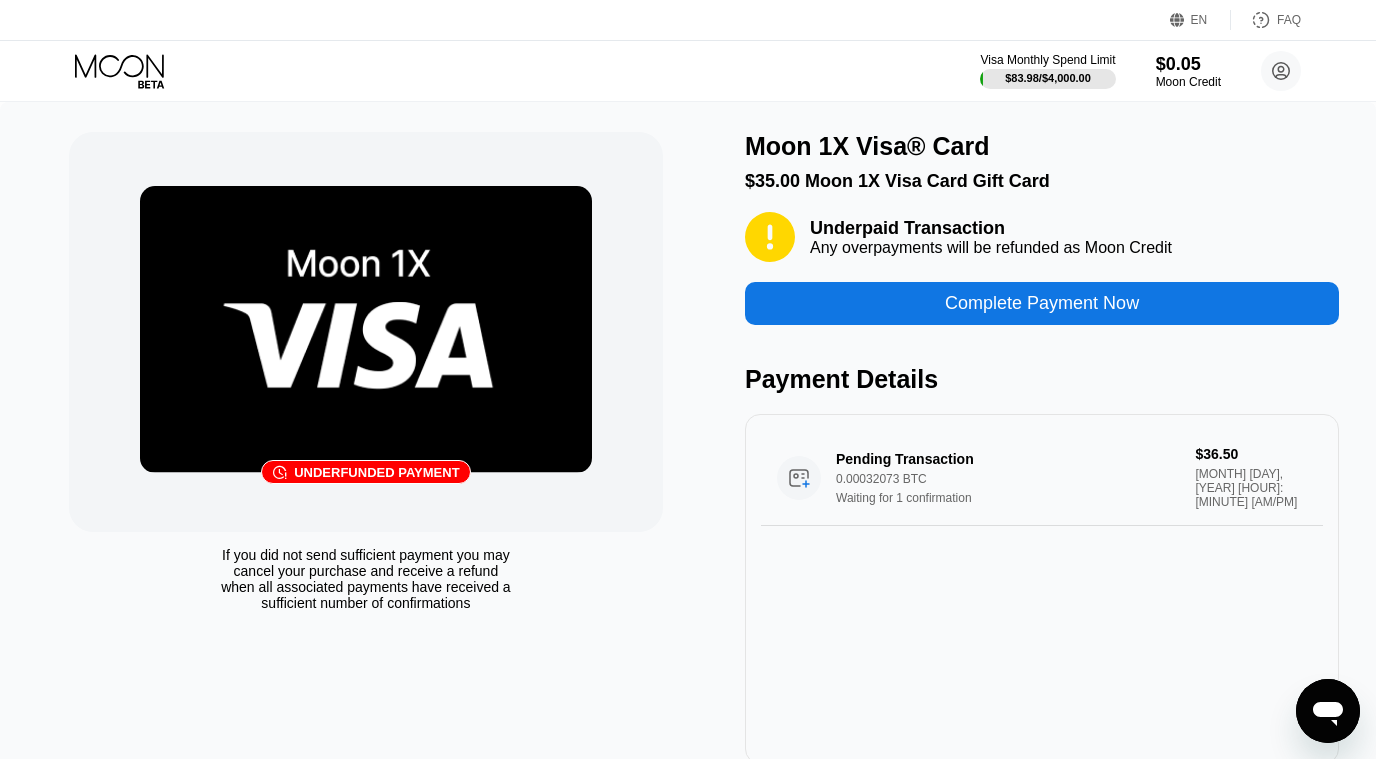 click on "Complete Payment Now" at bounding box center (1042, 303) 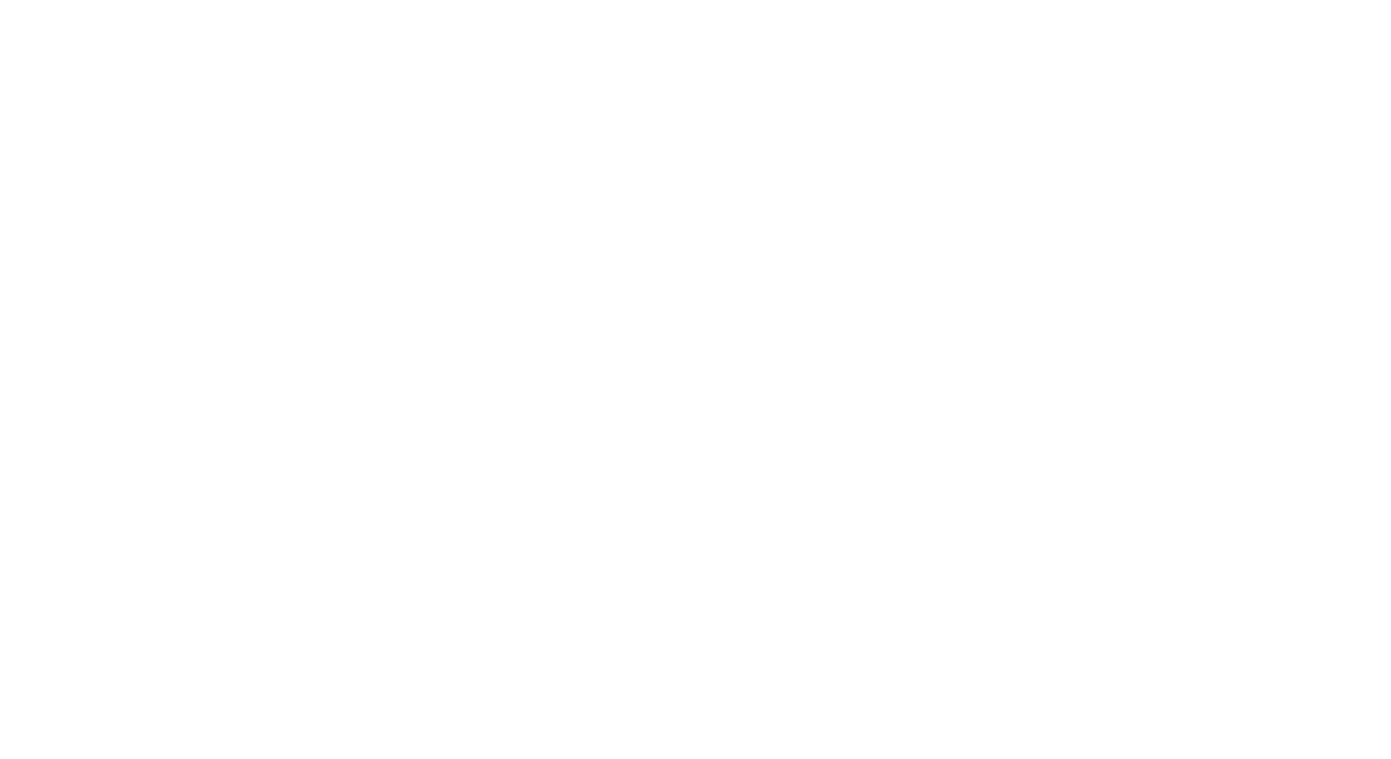 scroll, scrollTop: 0, scrollLeft: 0, axis: both 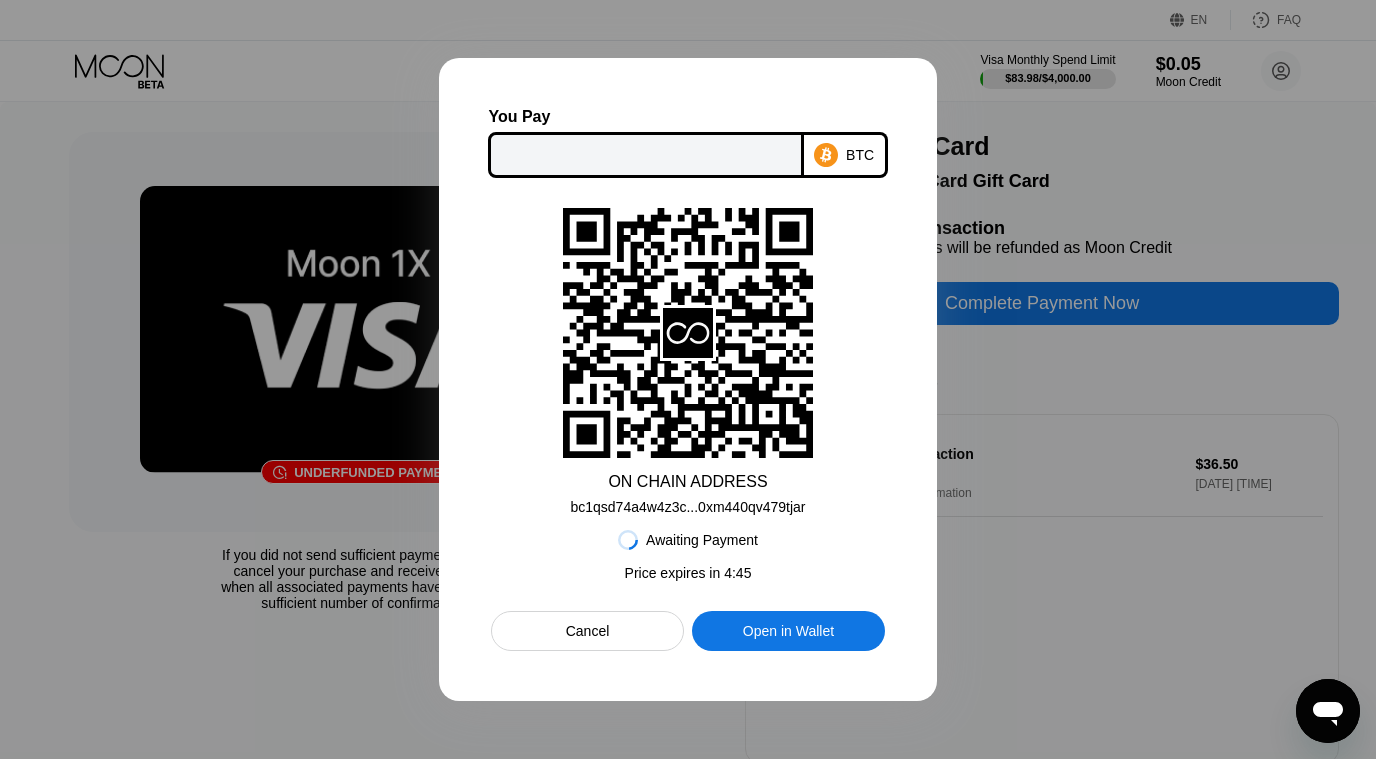 click at bounding box center (645, 155) 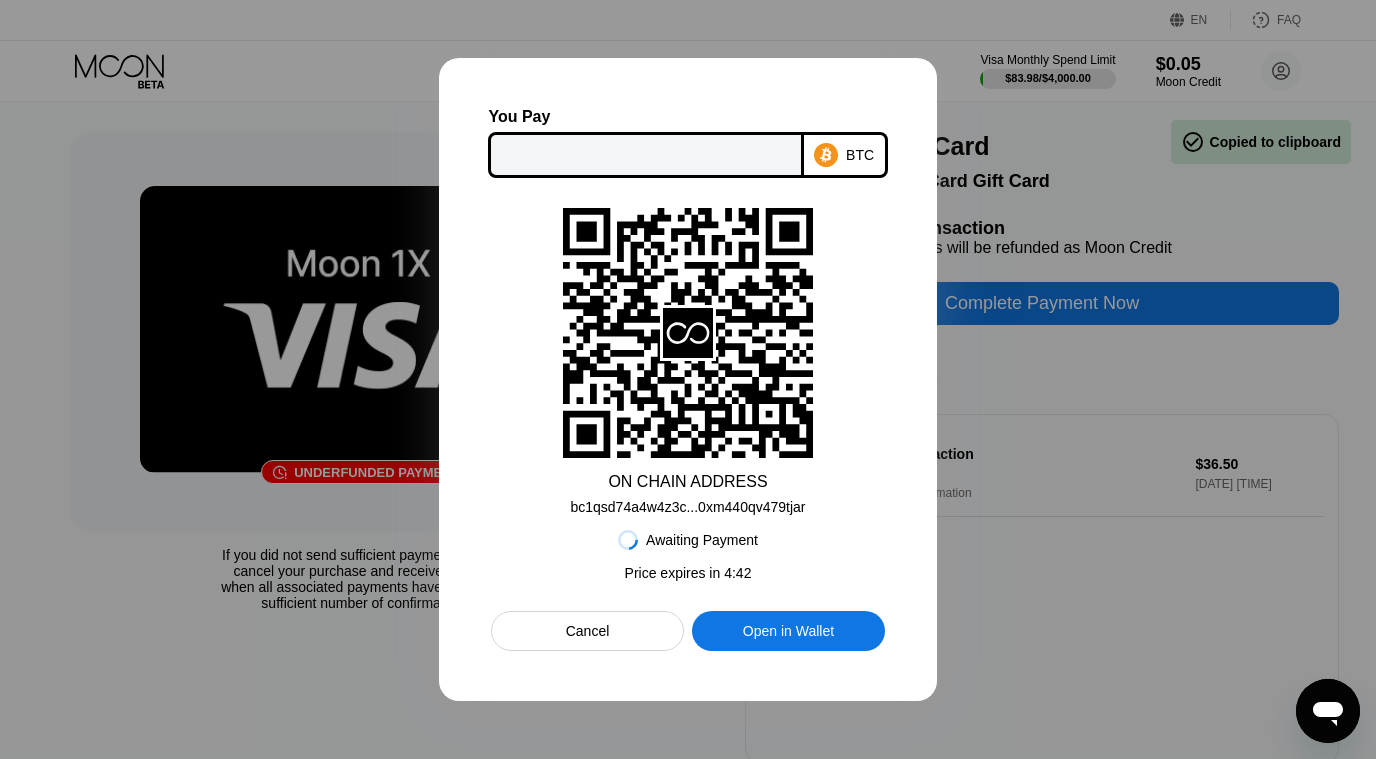 click on "Cancel" at bounding box center [587, 631] 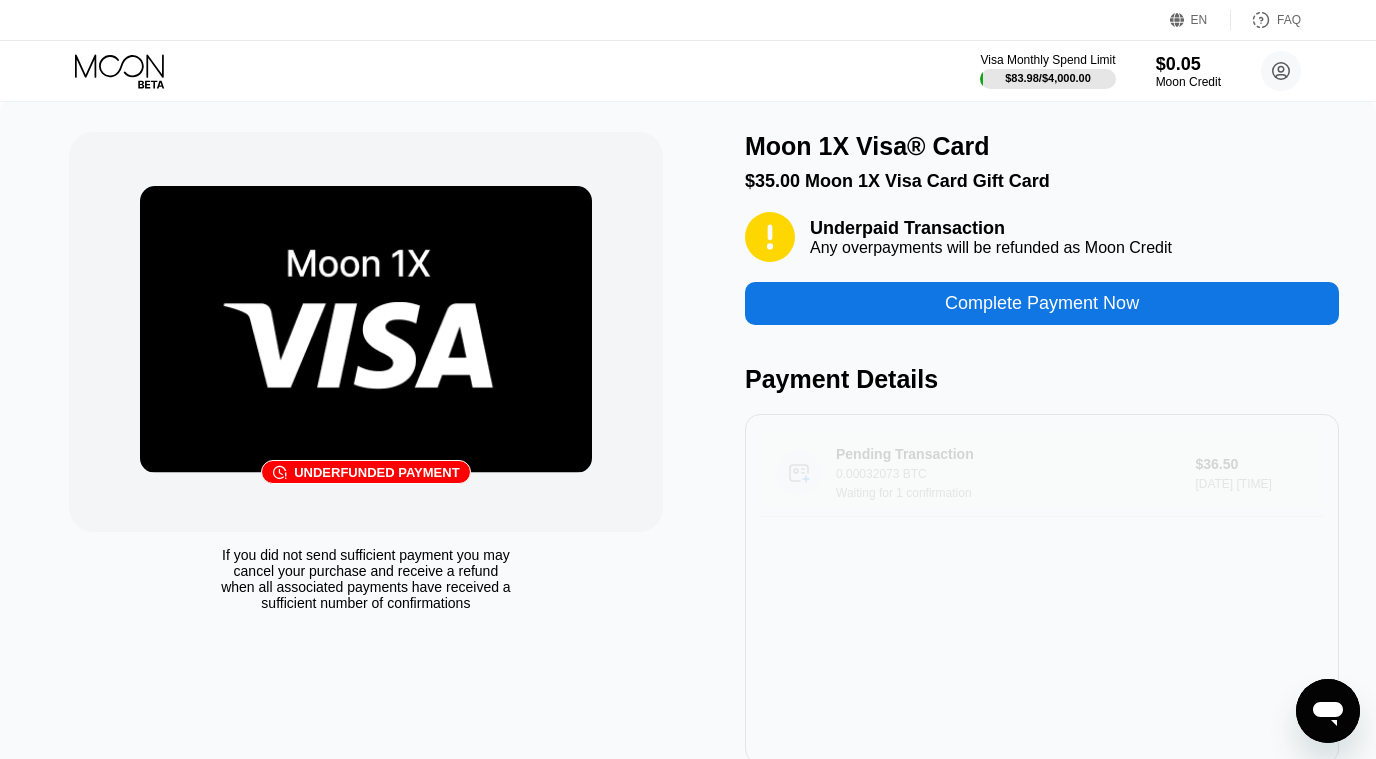 click on "Pending Transaction 0.00032073 BTC Waiting for 1 confirmation" at bounding box center (1017, 473) 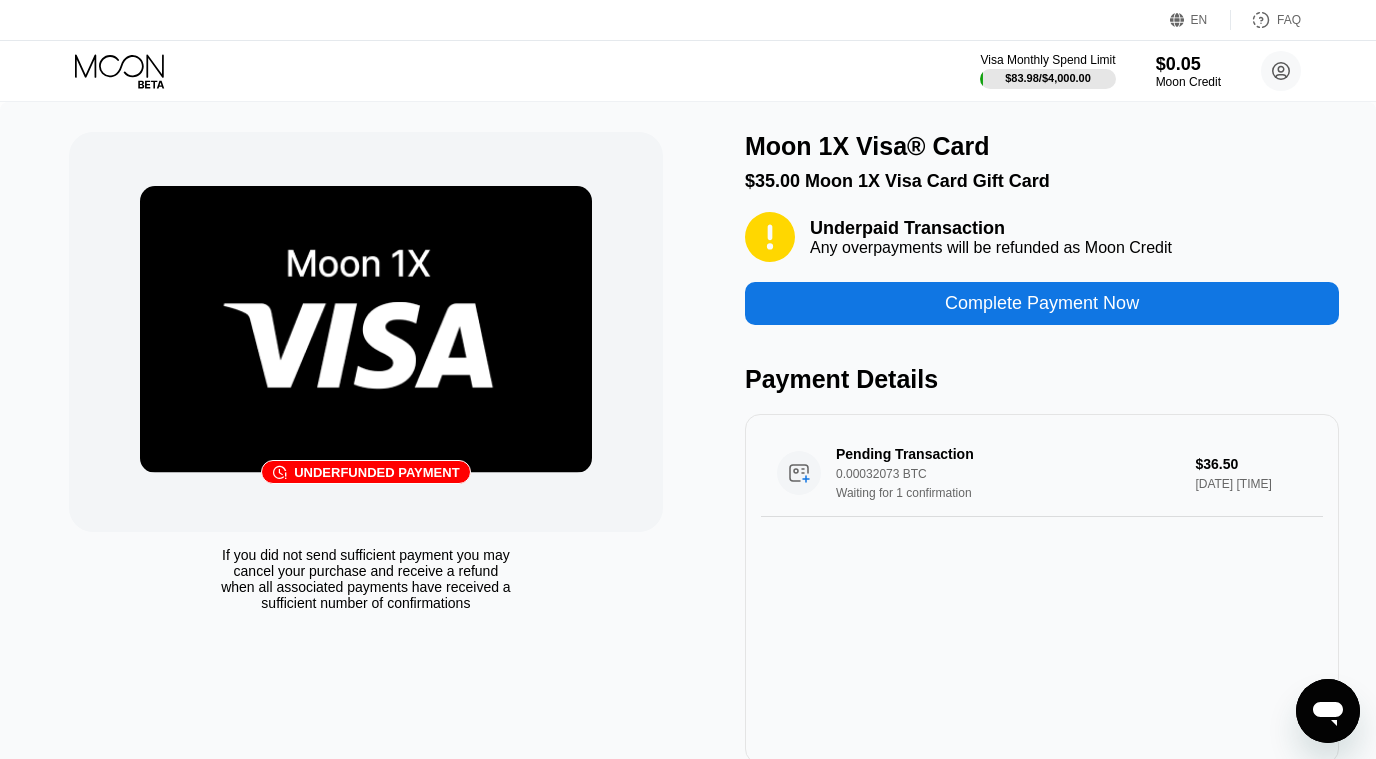 click 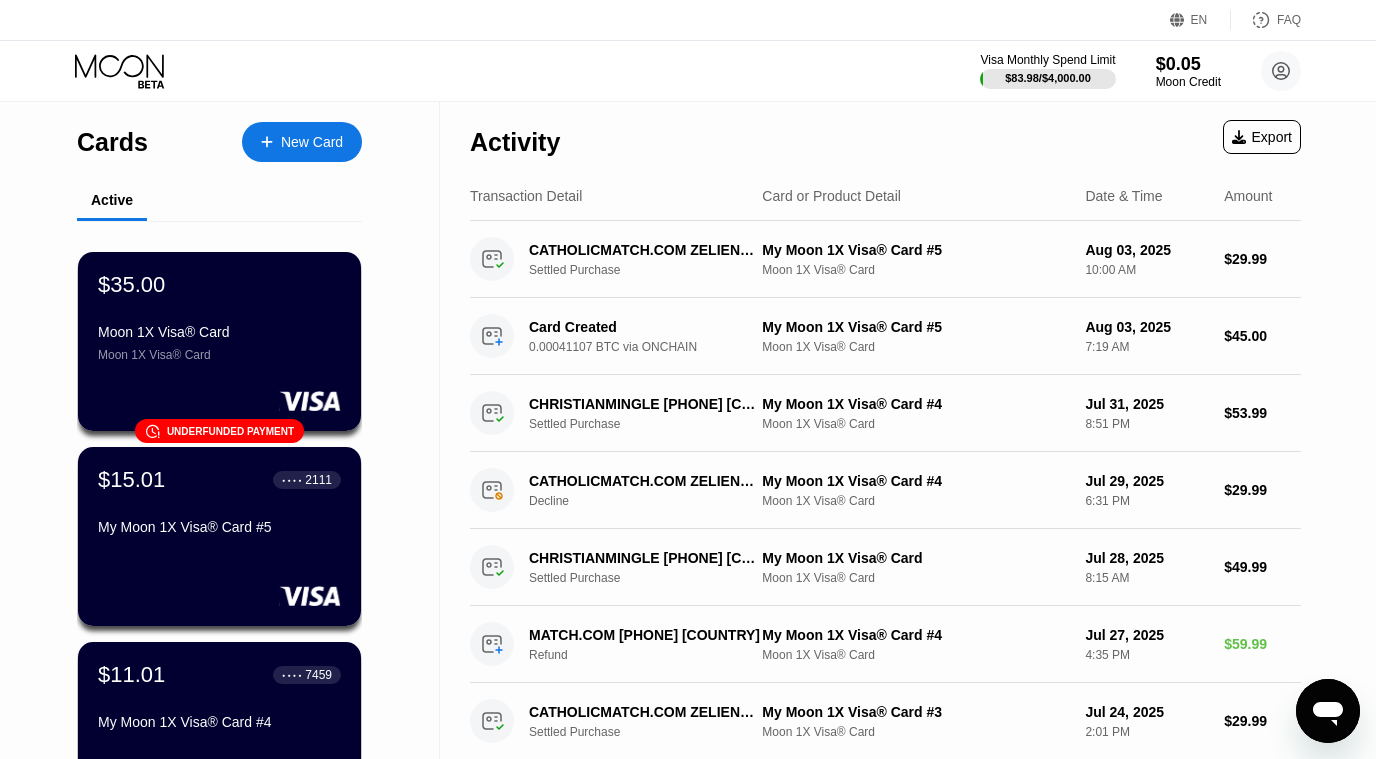 click at bounding box center (219, 401) 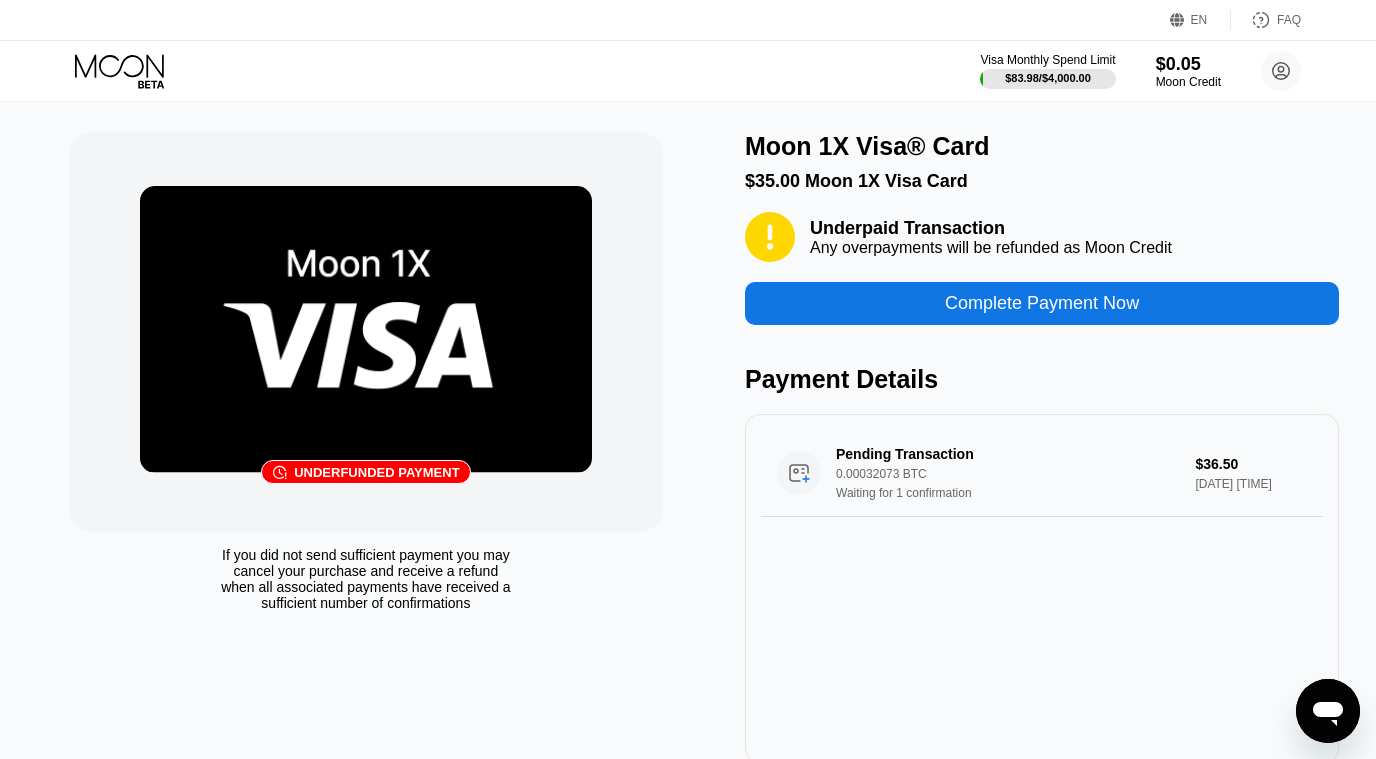 click on "Complete Payment Now" at bounding box center [1042, 303] 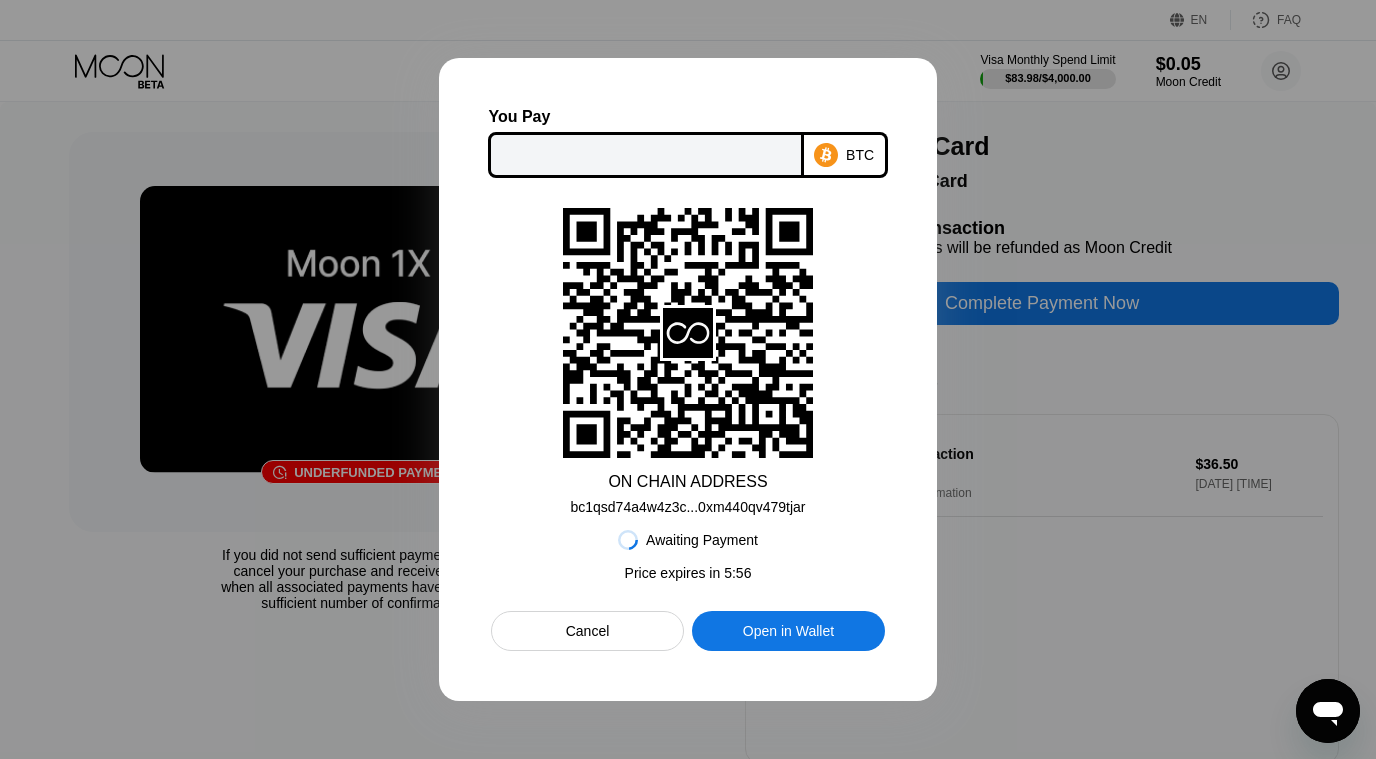 click on "Open in Wallet" at bounding box center [788, 631] 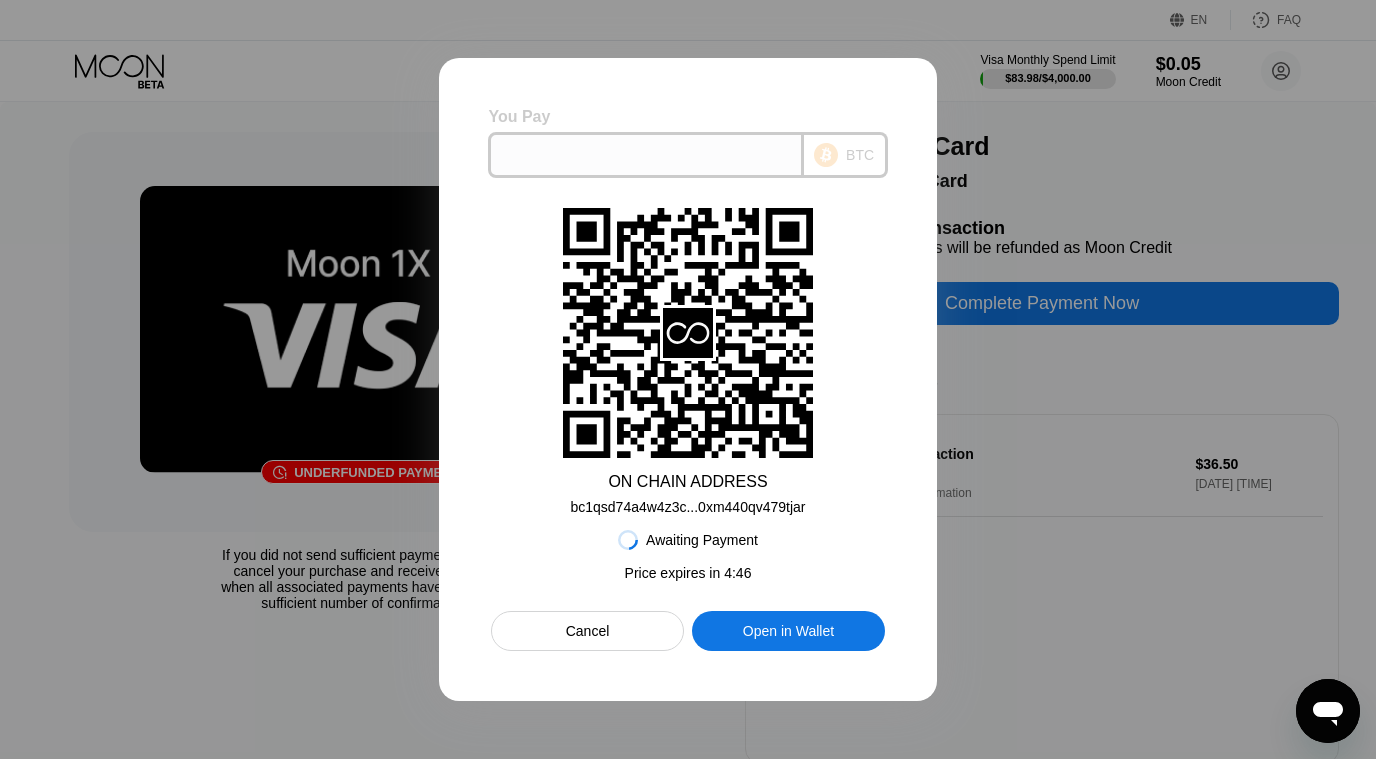 click at bounding box center [645, 155] 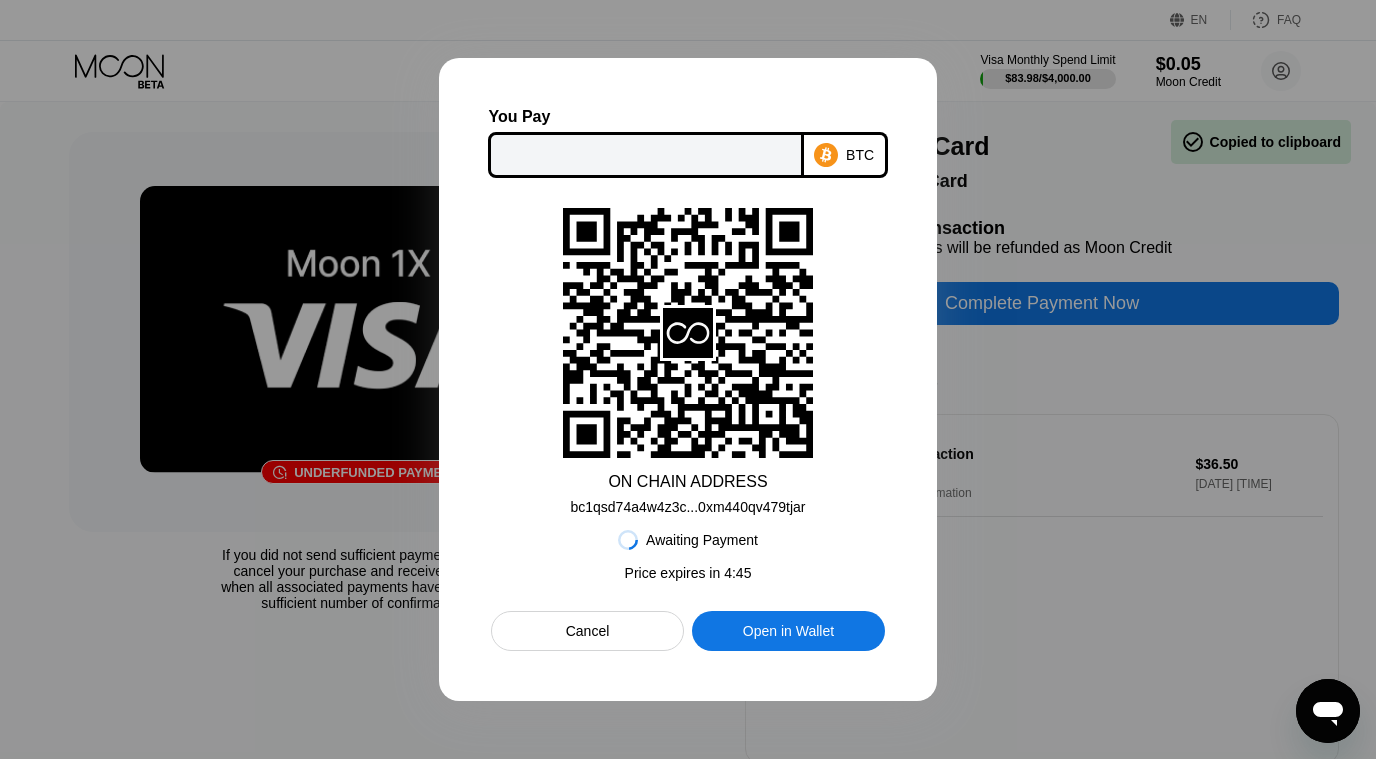 click on "BTC" at bounding box center [846, 155] 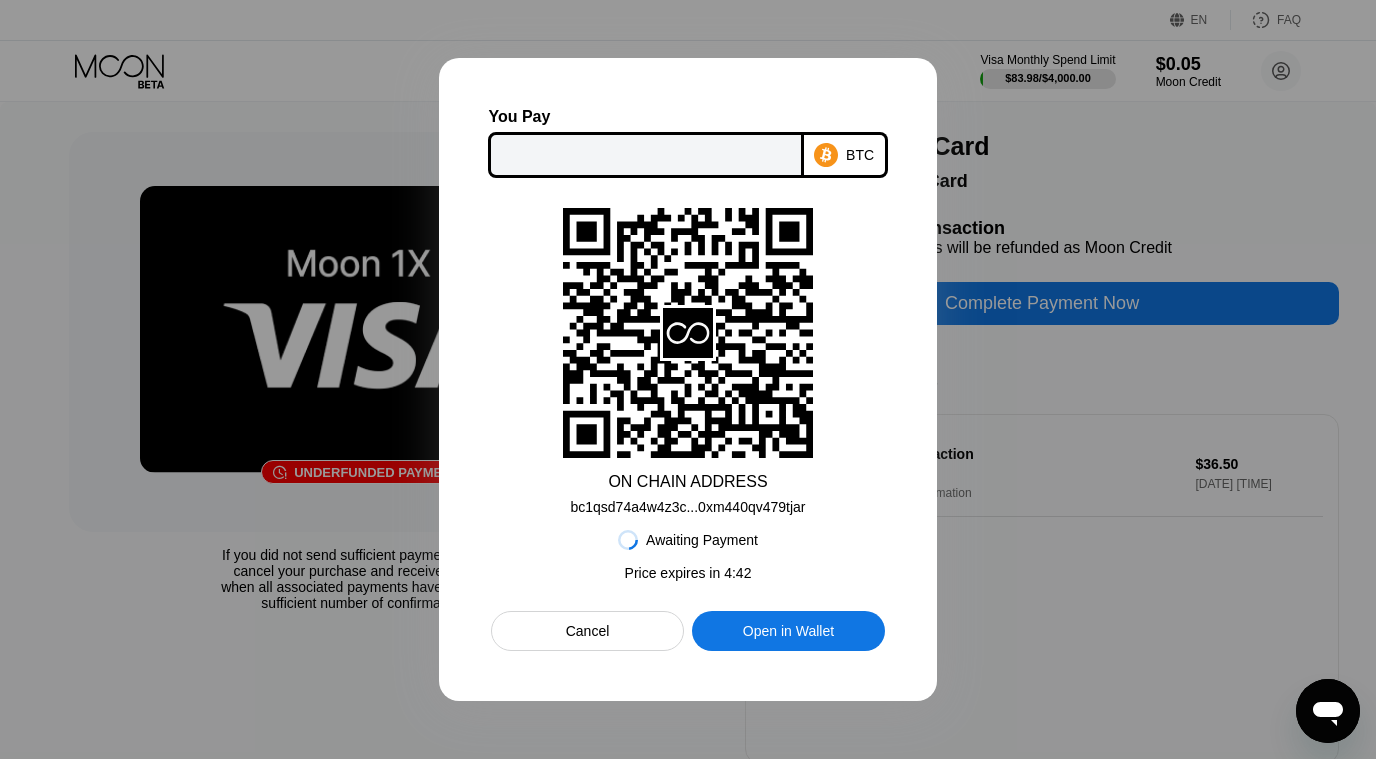 click on "Cancel" at bounding box center [587, 631] 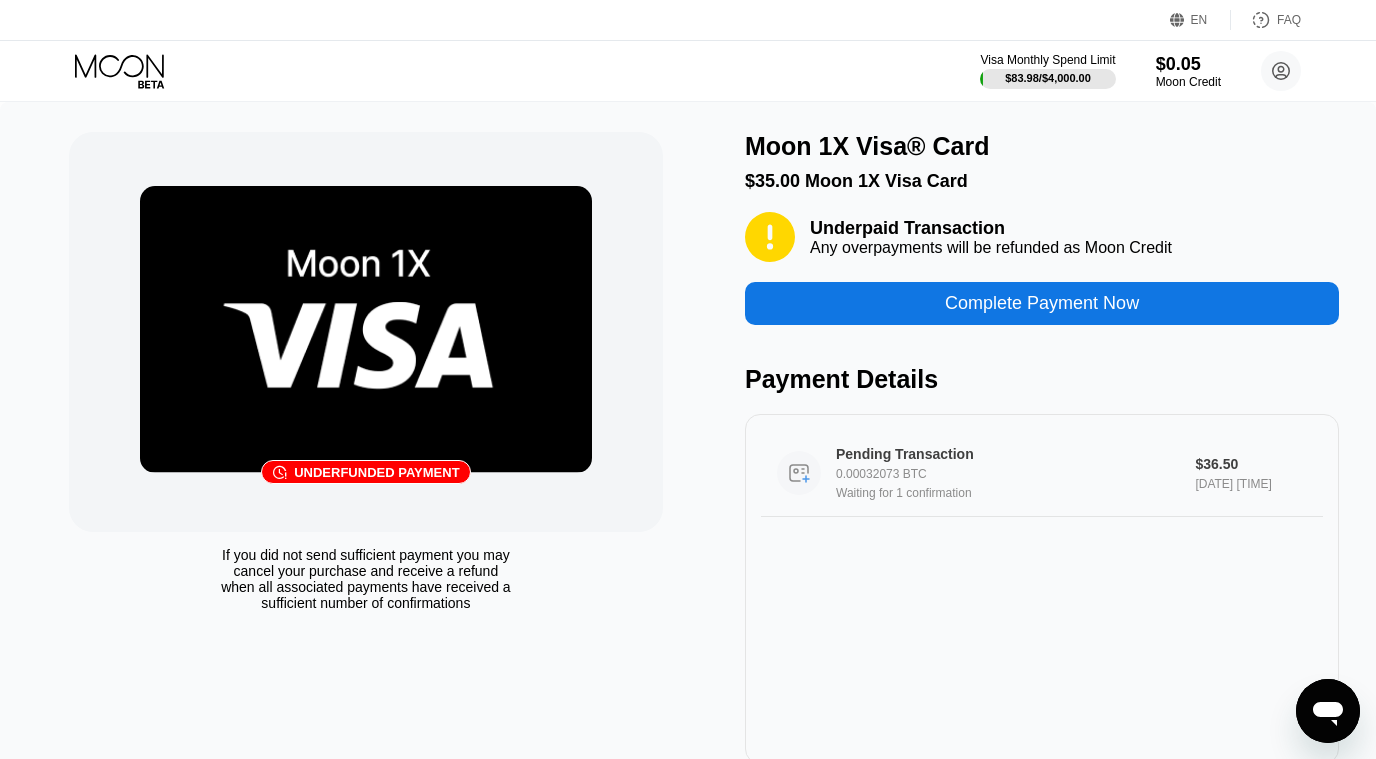 click on "Waiting for 1 confirmation" at bounding box center [1017, 493] 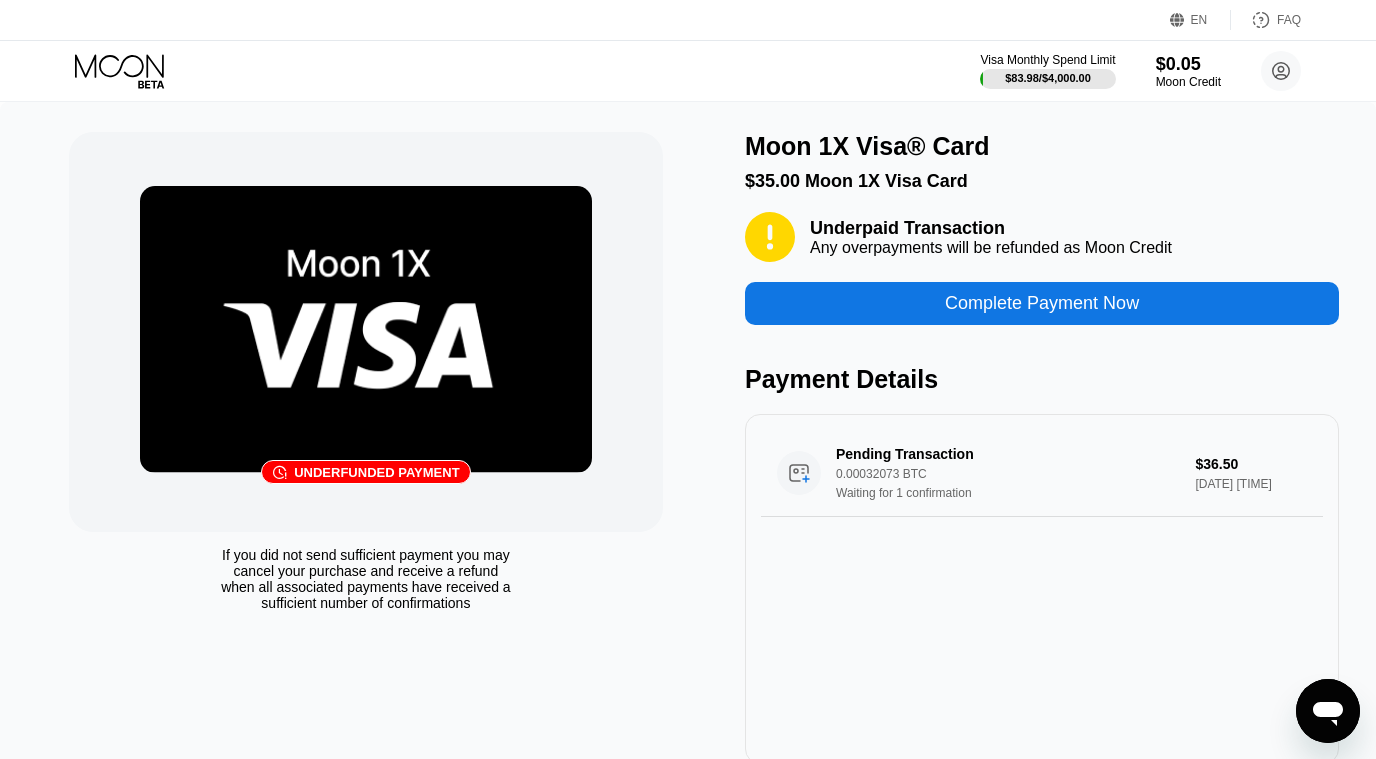 click 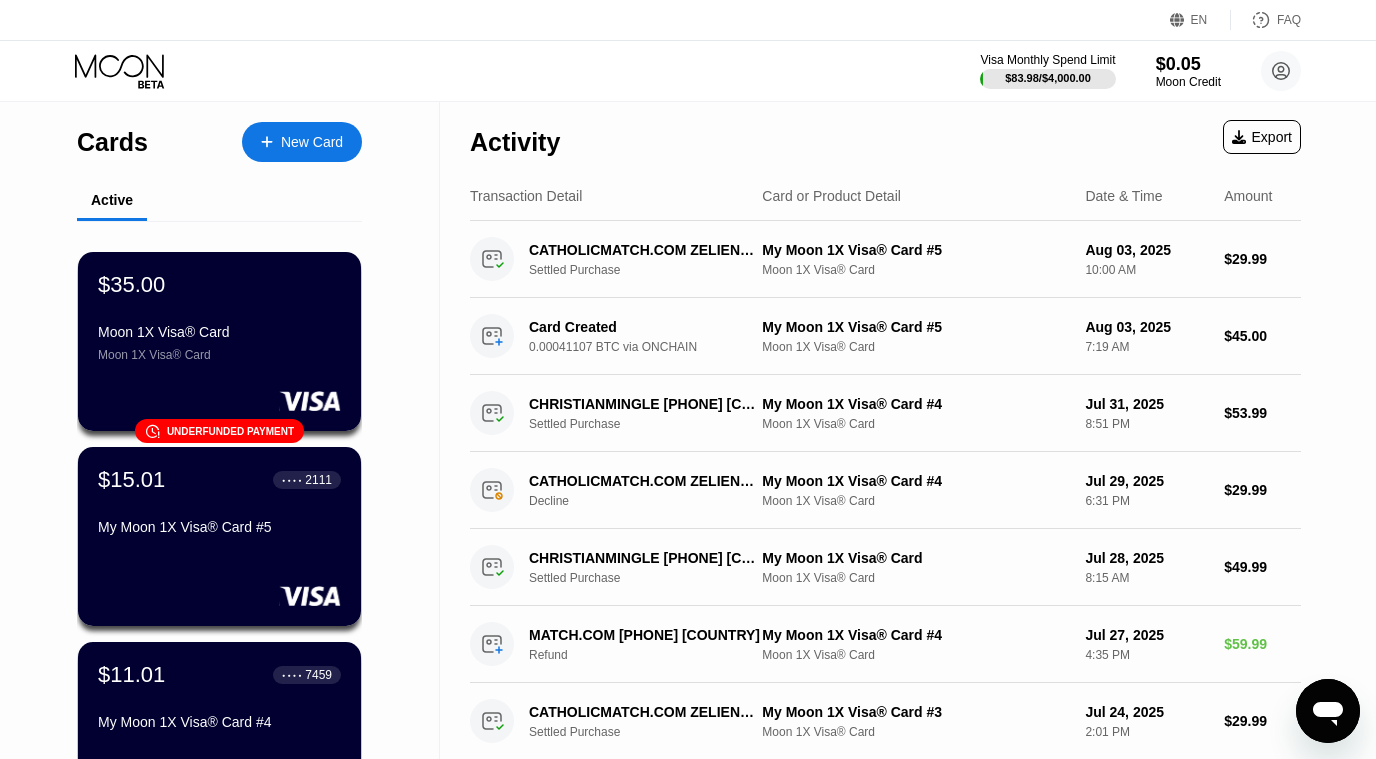 click on "New Card" at bounding box center (312, 142) 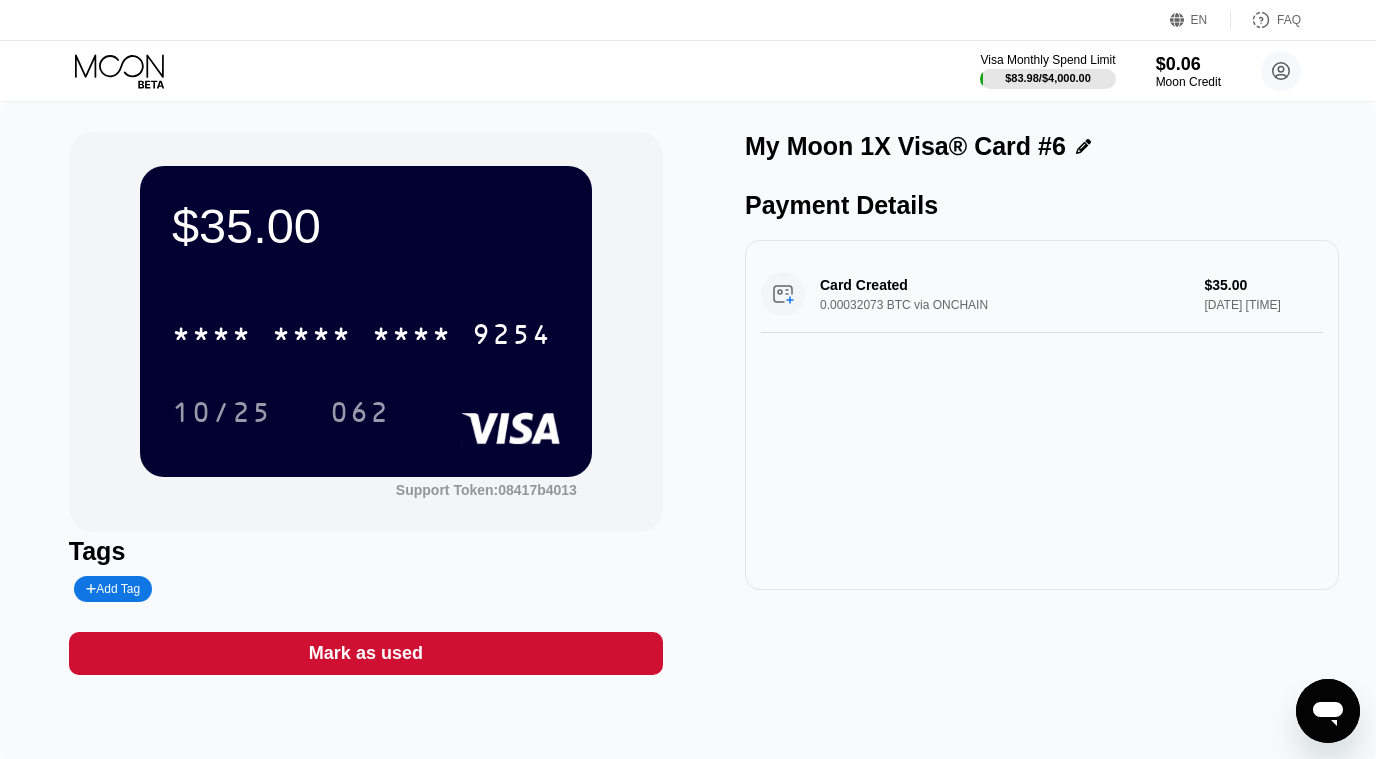 scroll, scrollTop: 0, scrollLeft: 0, axis: both 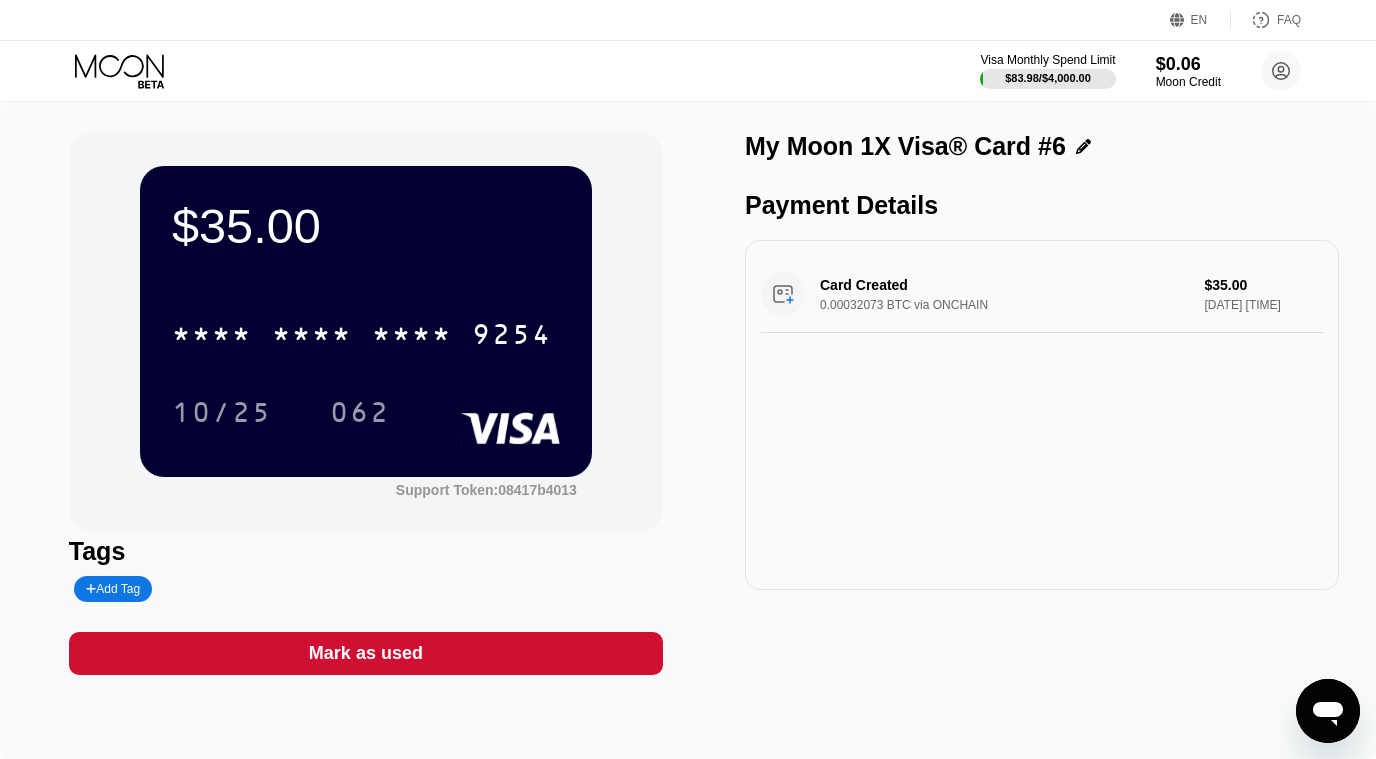 click 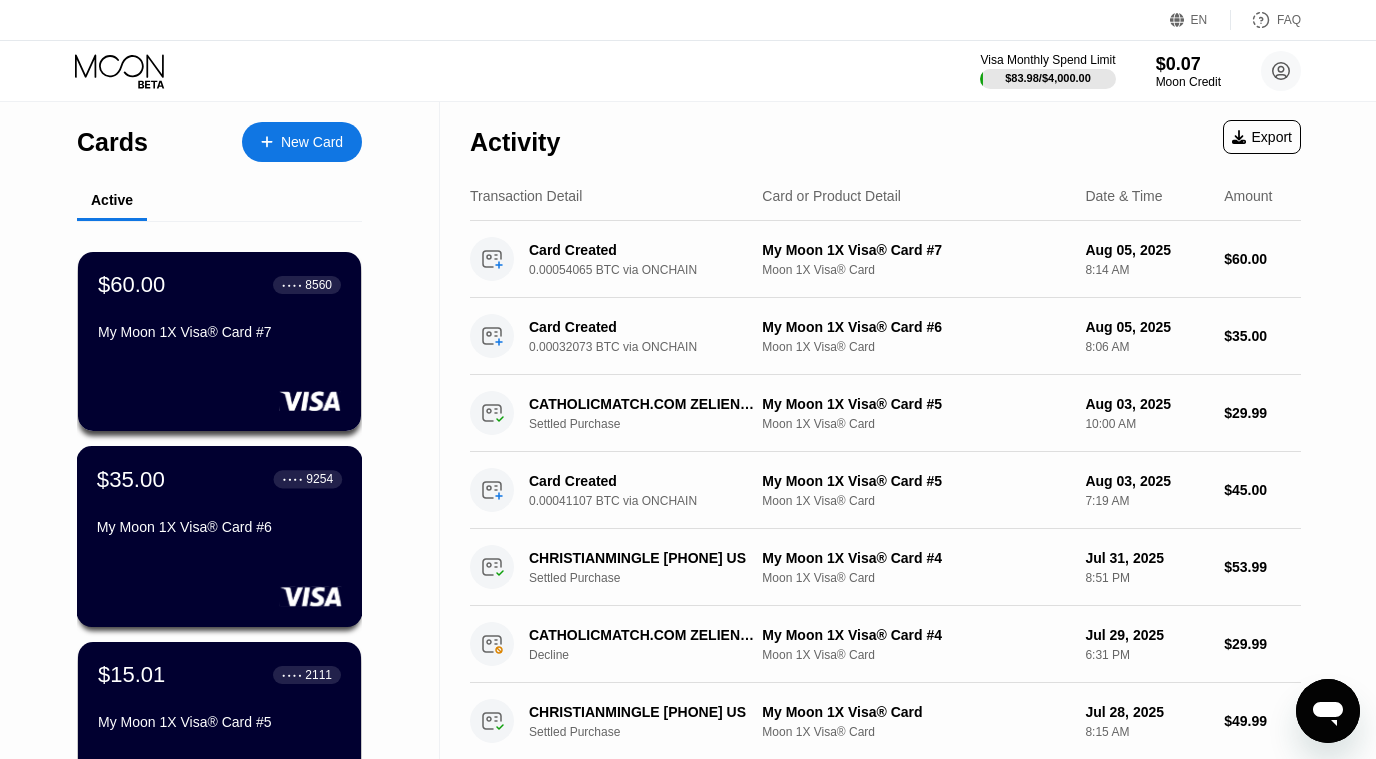 click on "$35.00 ● ● ● ● 9254 My Moon 1X Visa® Card #6" at bounding box center (219, 504) 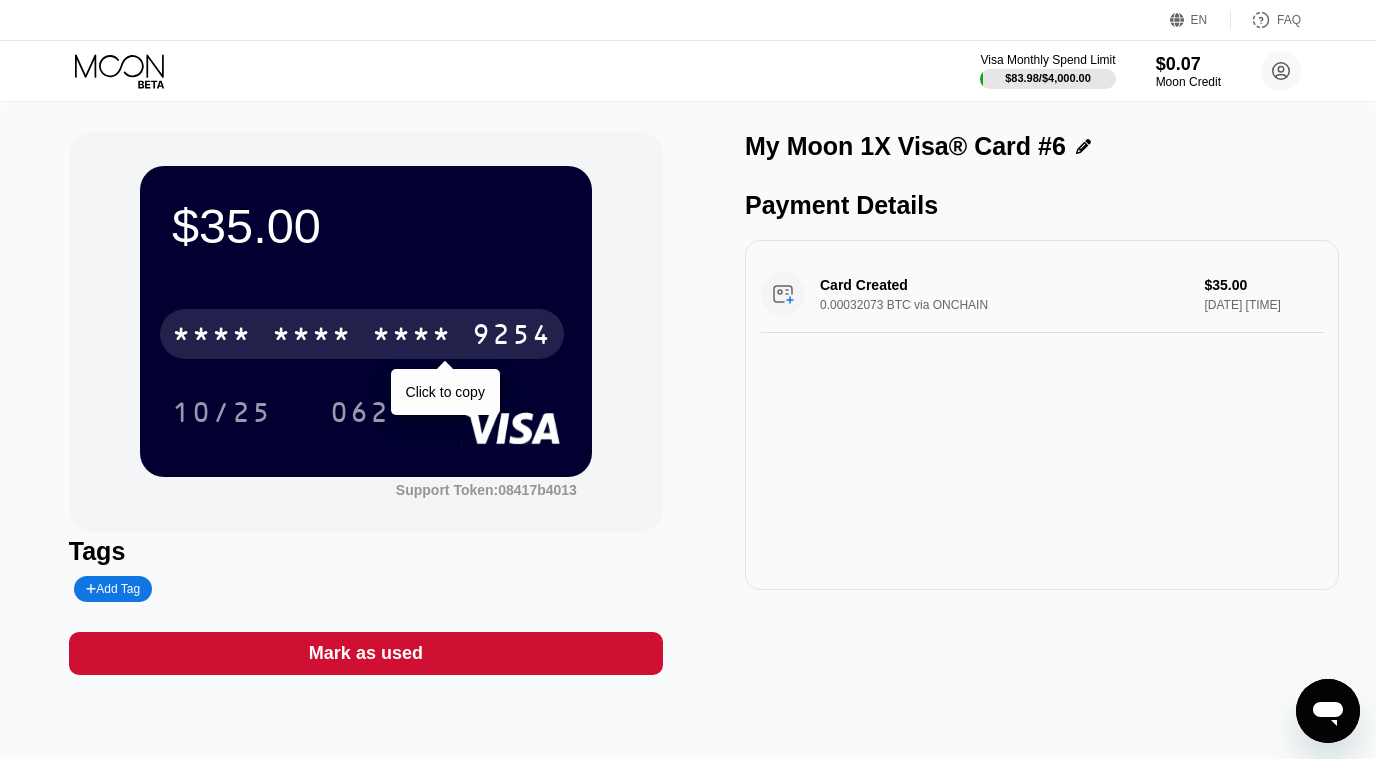 click on "* * * *" at bounding box center [312, 337] 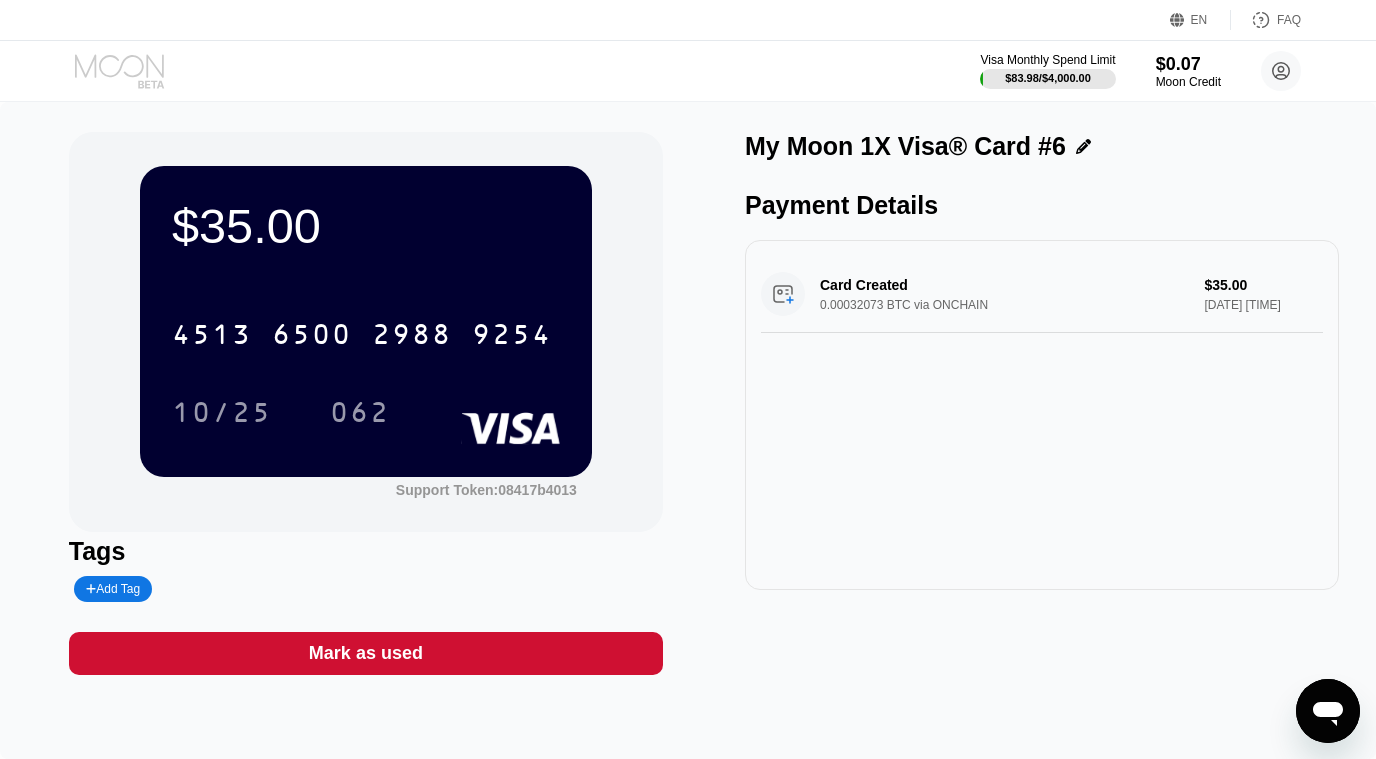click 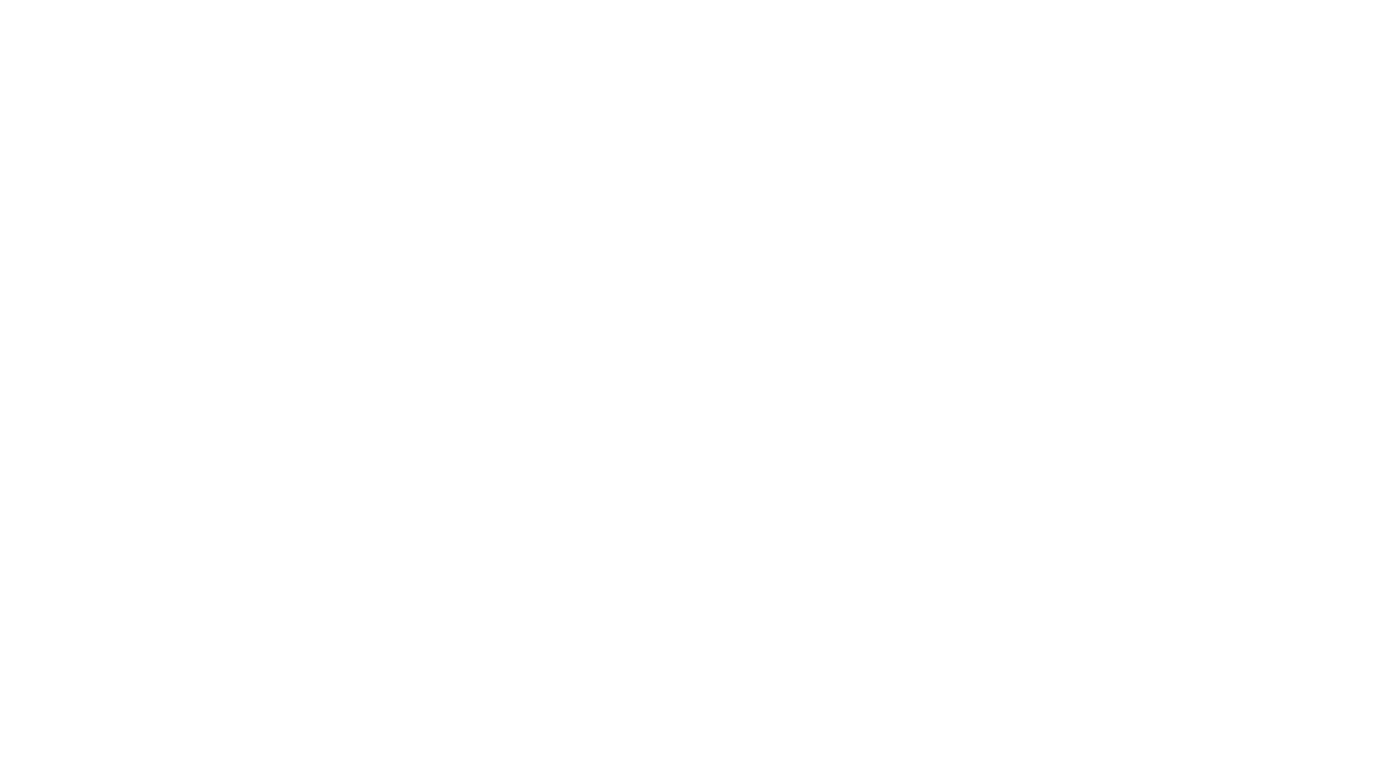 scroll, scrollTop: 0, scrollLeft: 0, axis: both 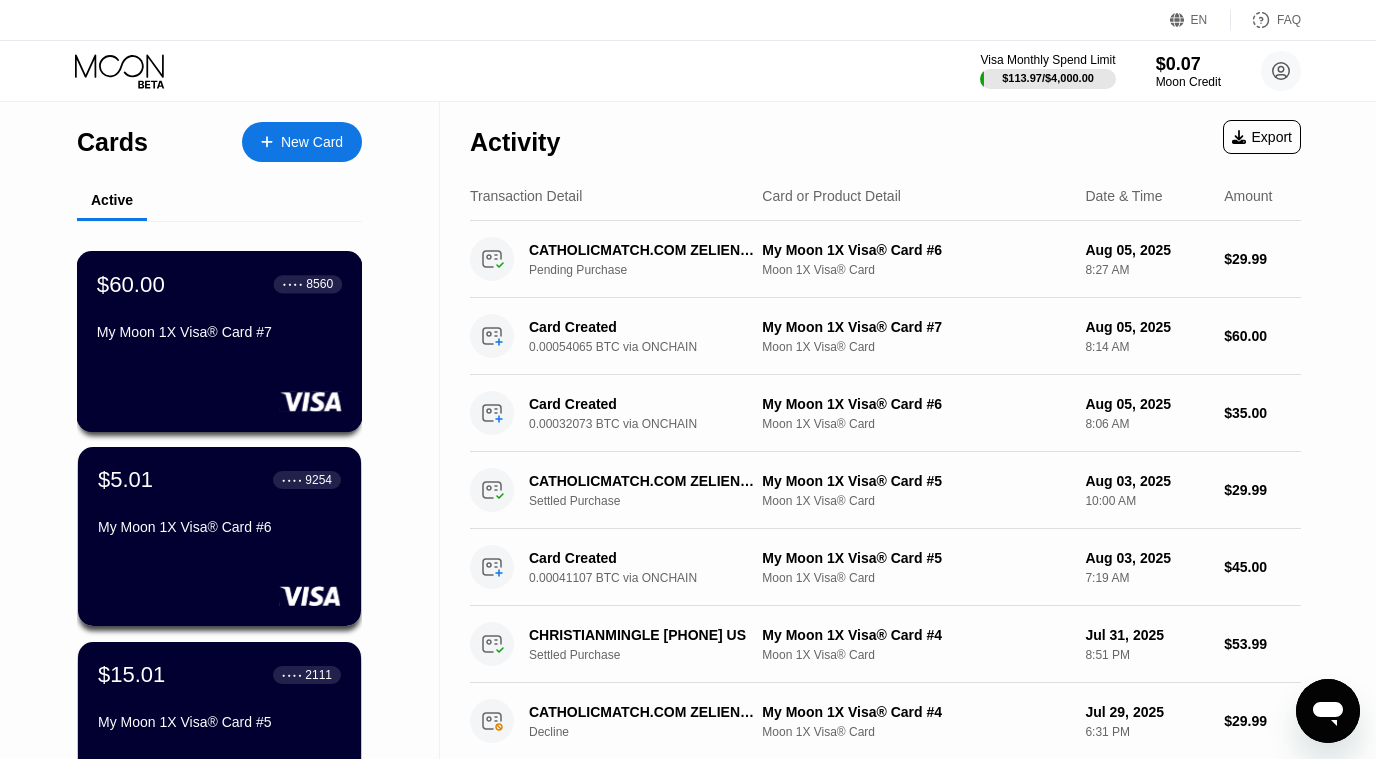 click on "$60.00 ● ● ● ● [LAST_FOUR_DIGITS] My Moon 1X Visa® Card #[NUMBER]" at bounding box center (220, 341) 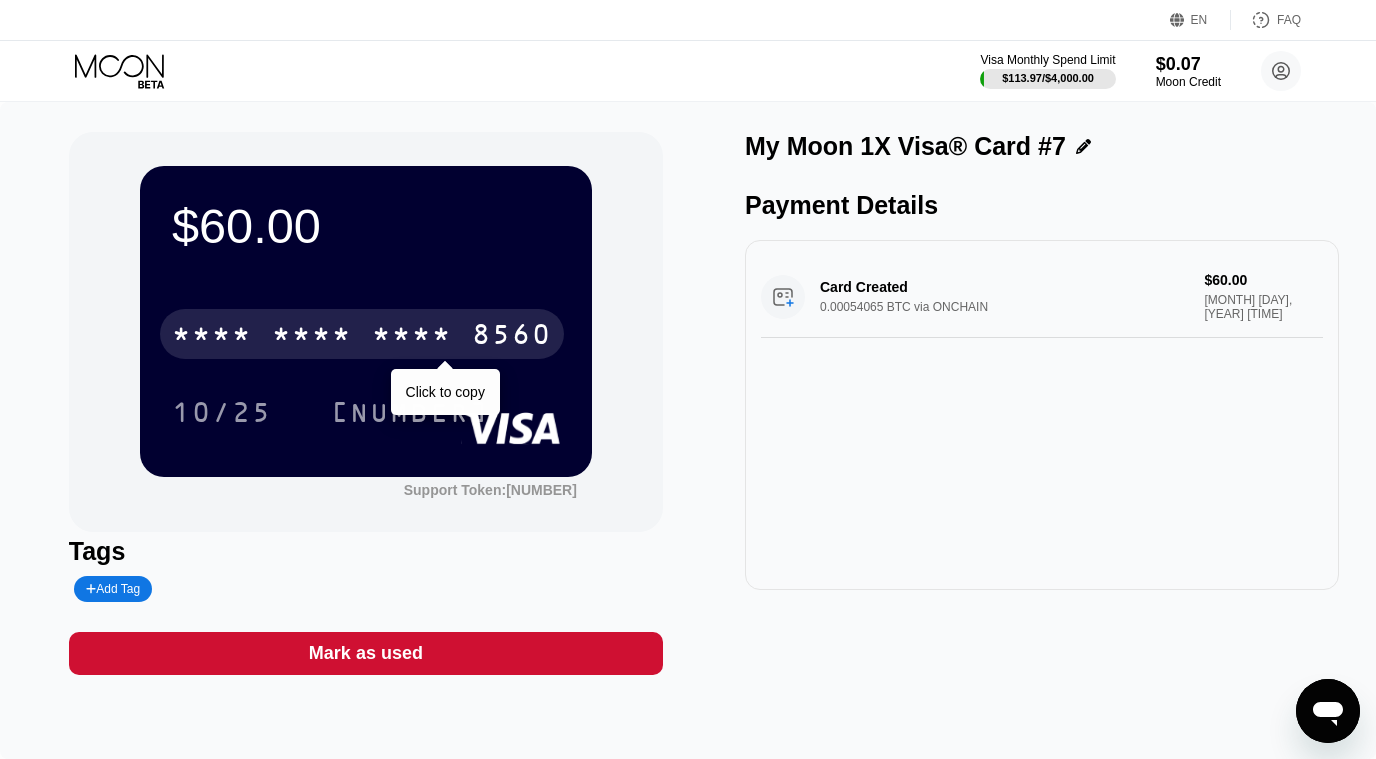 click on "* * * *" at bounding box center (412, 337) 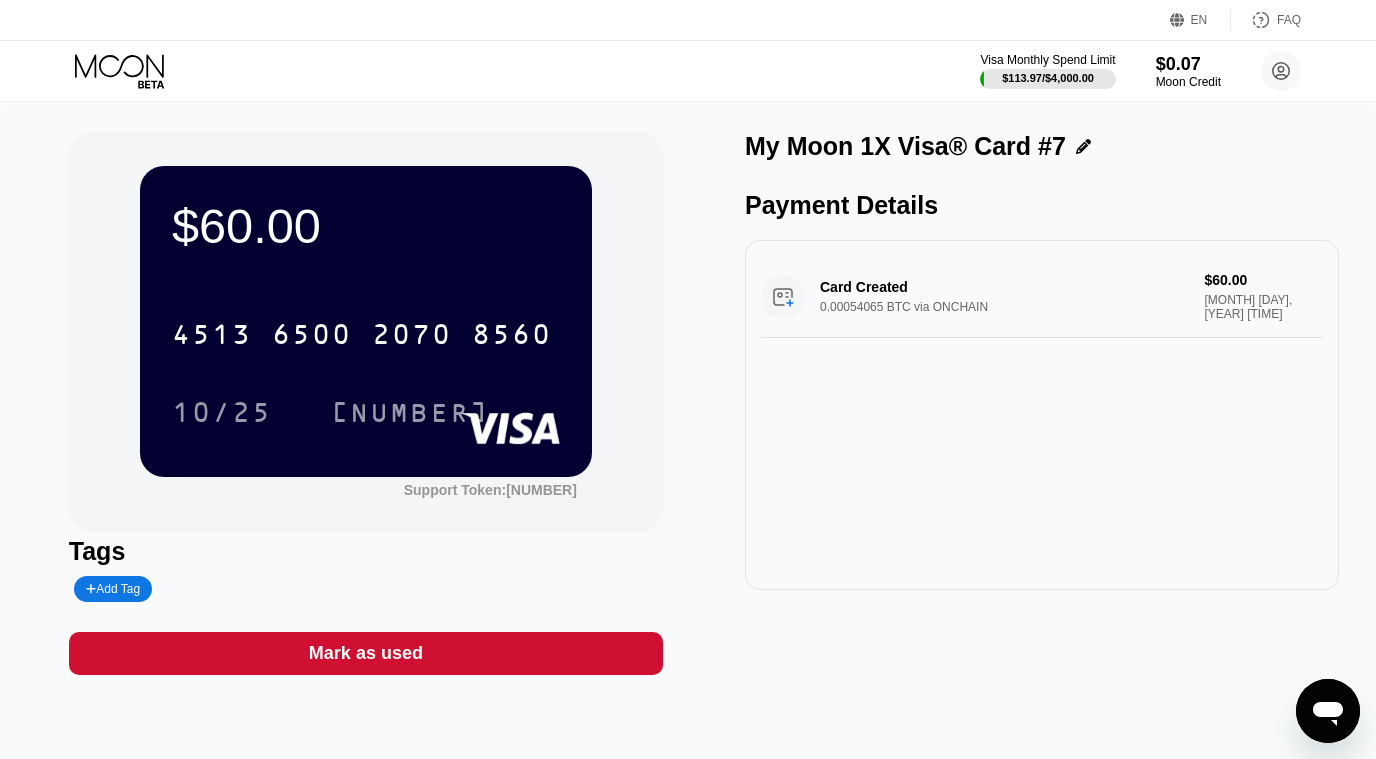 click 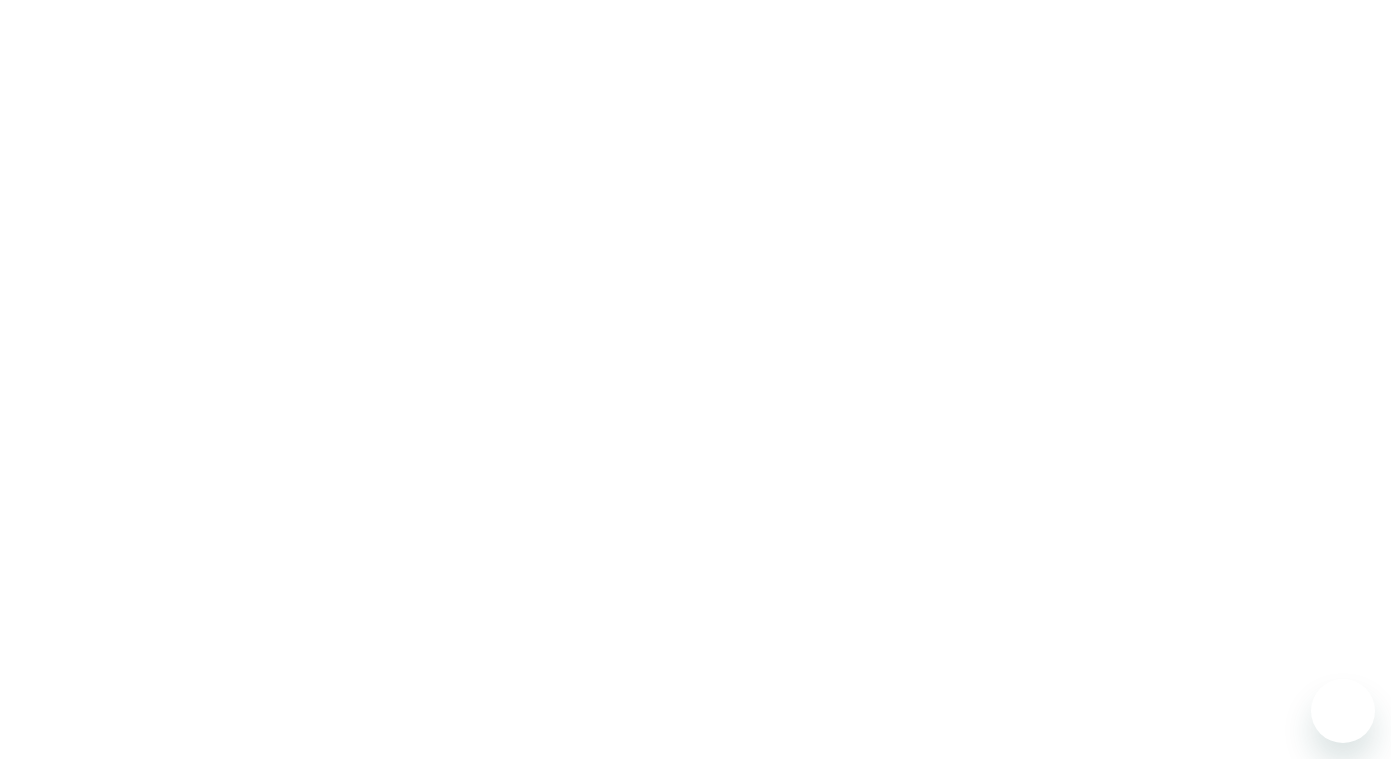 scroll, scrollTop: 0, scrollLeft: 0, axis: both 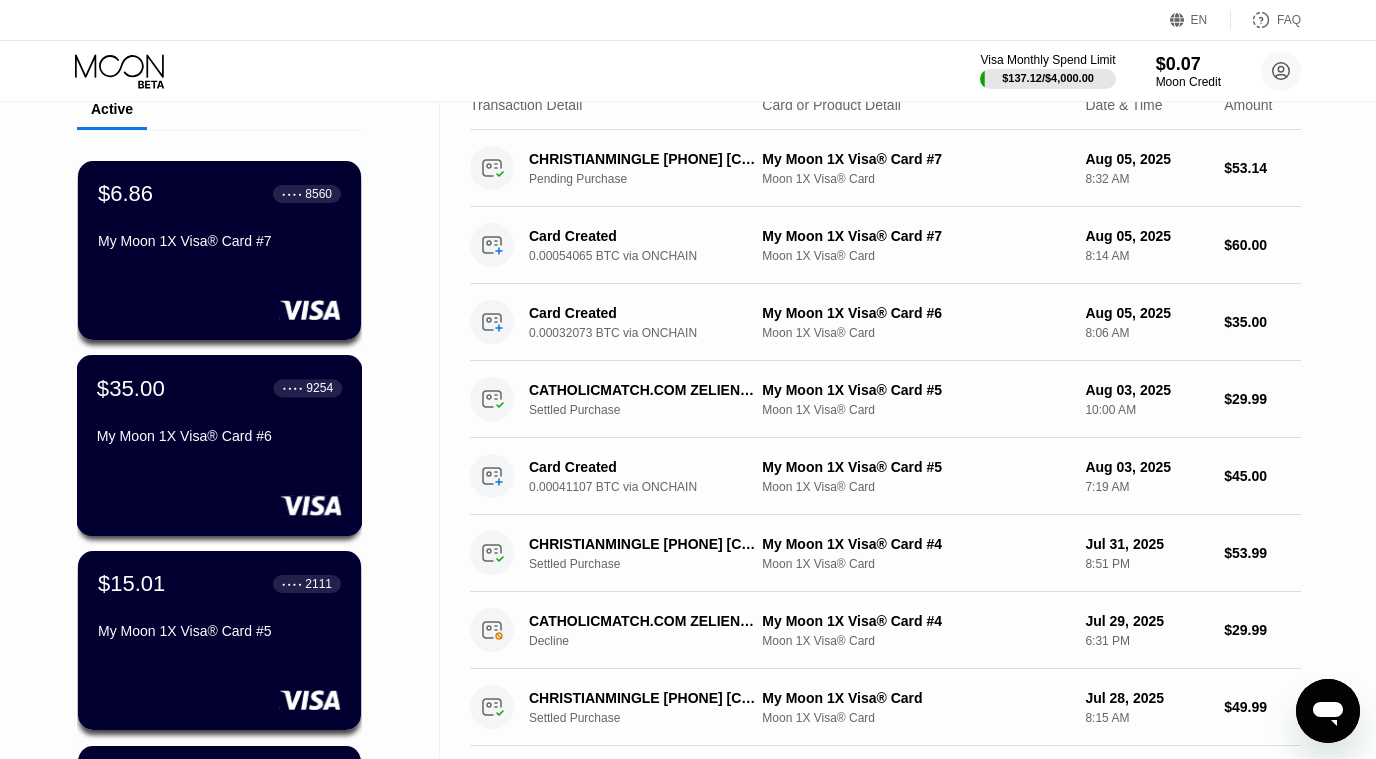 click on "$35.00 ● ● ● ● [CARD_NUMBER] My Moon 1X Visa® Card #[CARD_LAST_FOUR]" at bounding box center (219, 413) 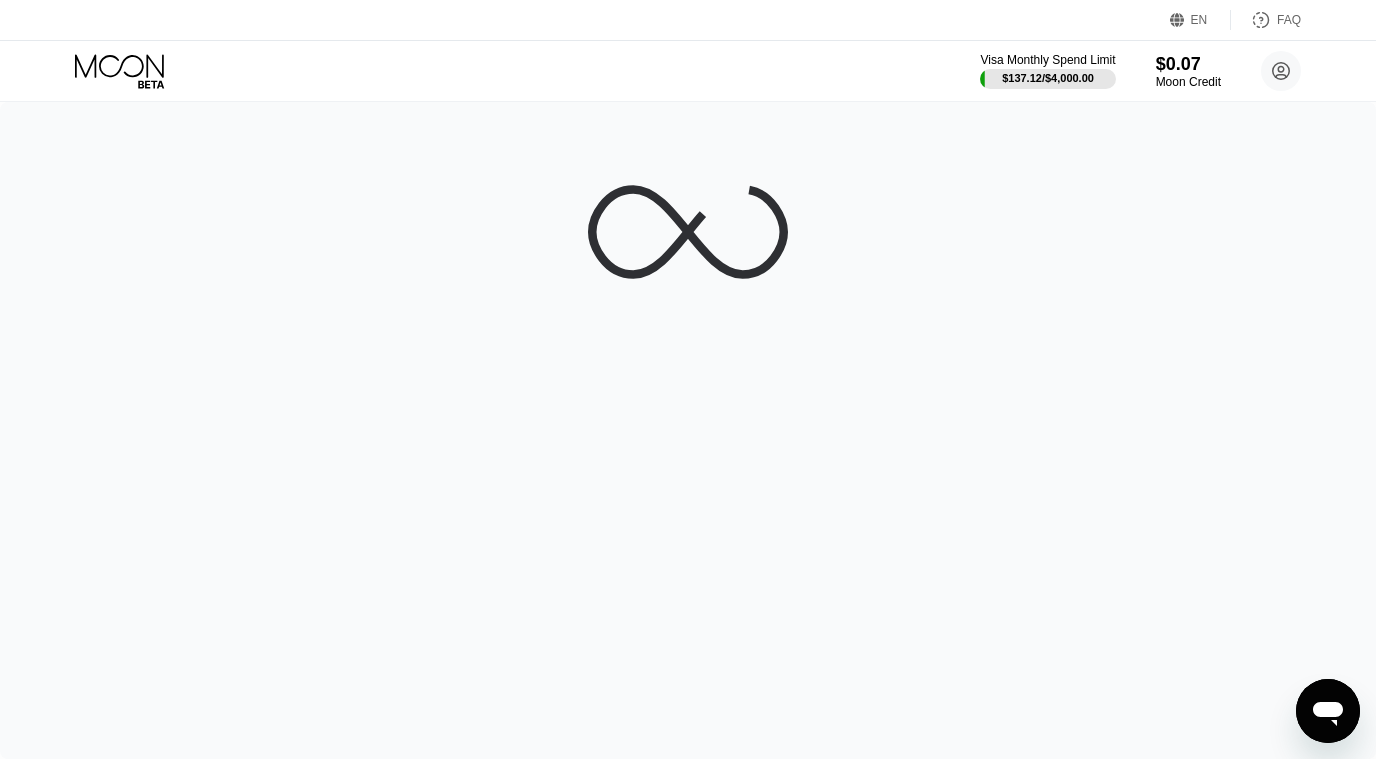 scroll, scrollTop: 0, scrollLeft: 0, axis: both 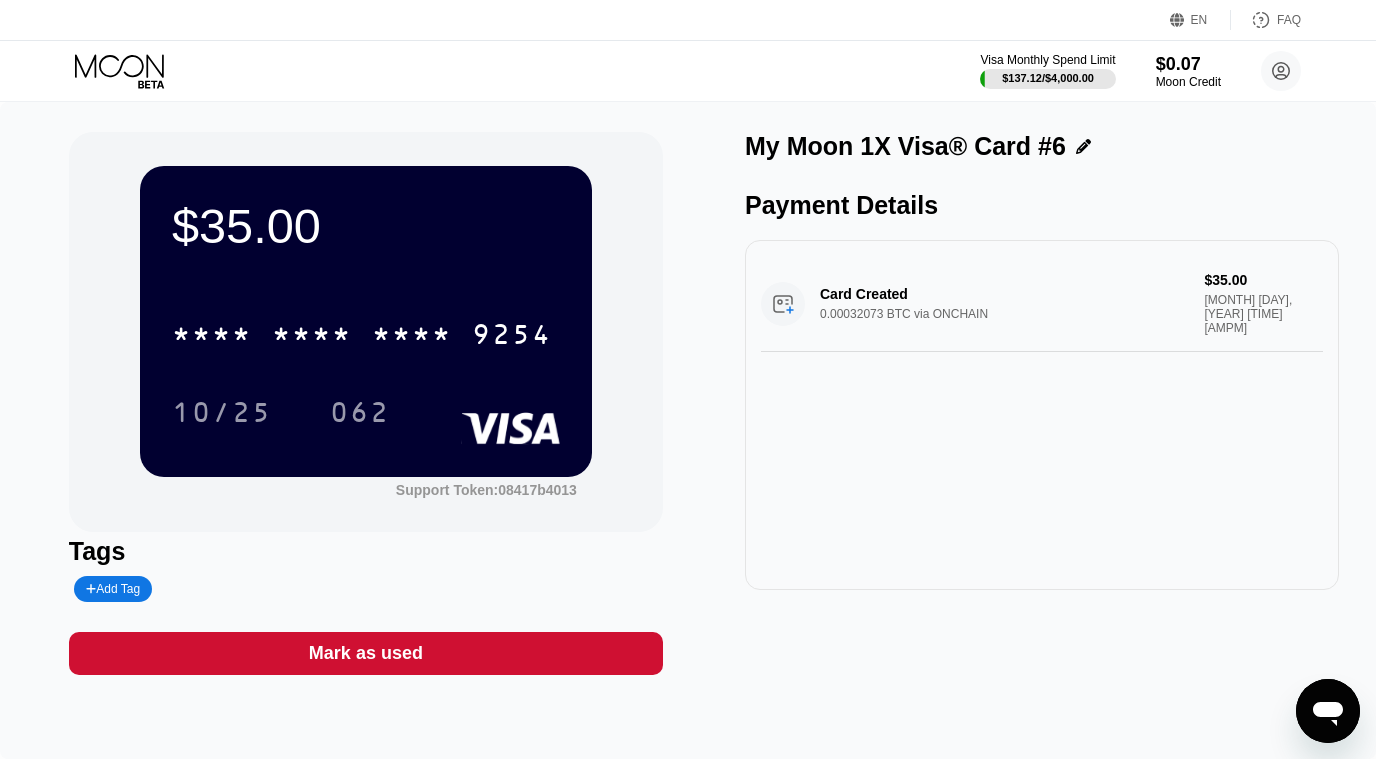click 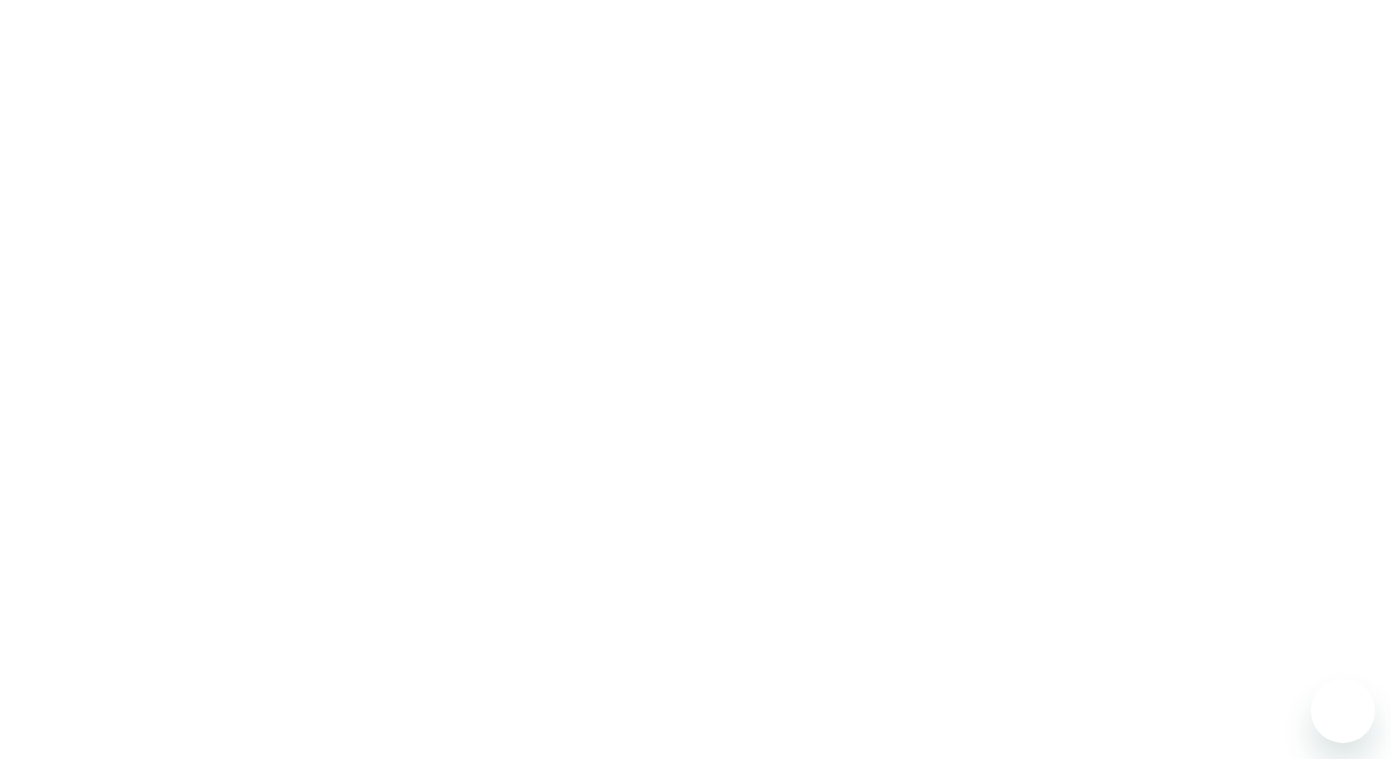 scroll, scrollTop: 0, scrollLeft: 0, axis: both 